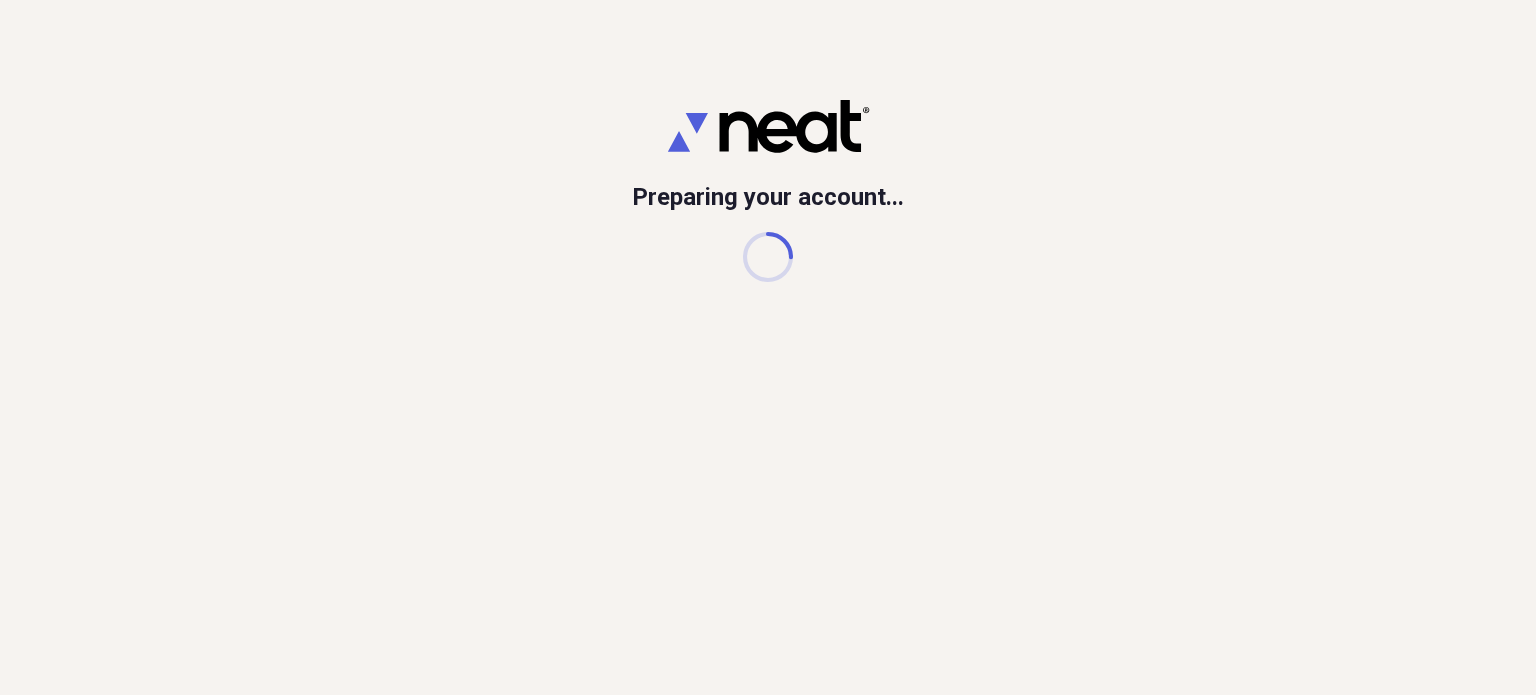 scroll, scrollTop: 0, scrollLeft: 0, axis: both 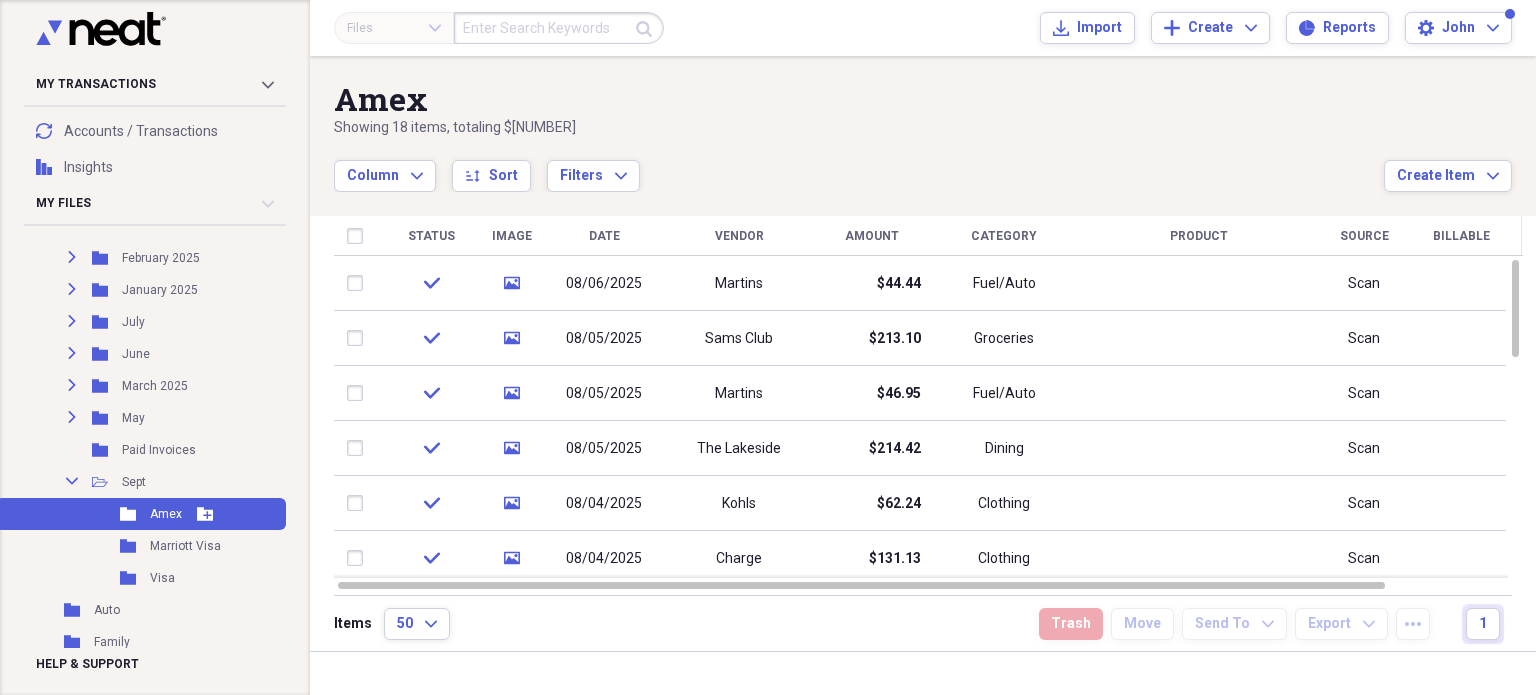 click on "Amex" at bounding box center (166, 514) 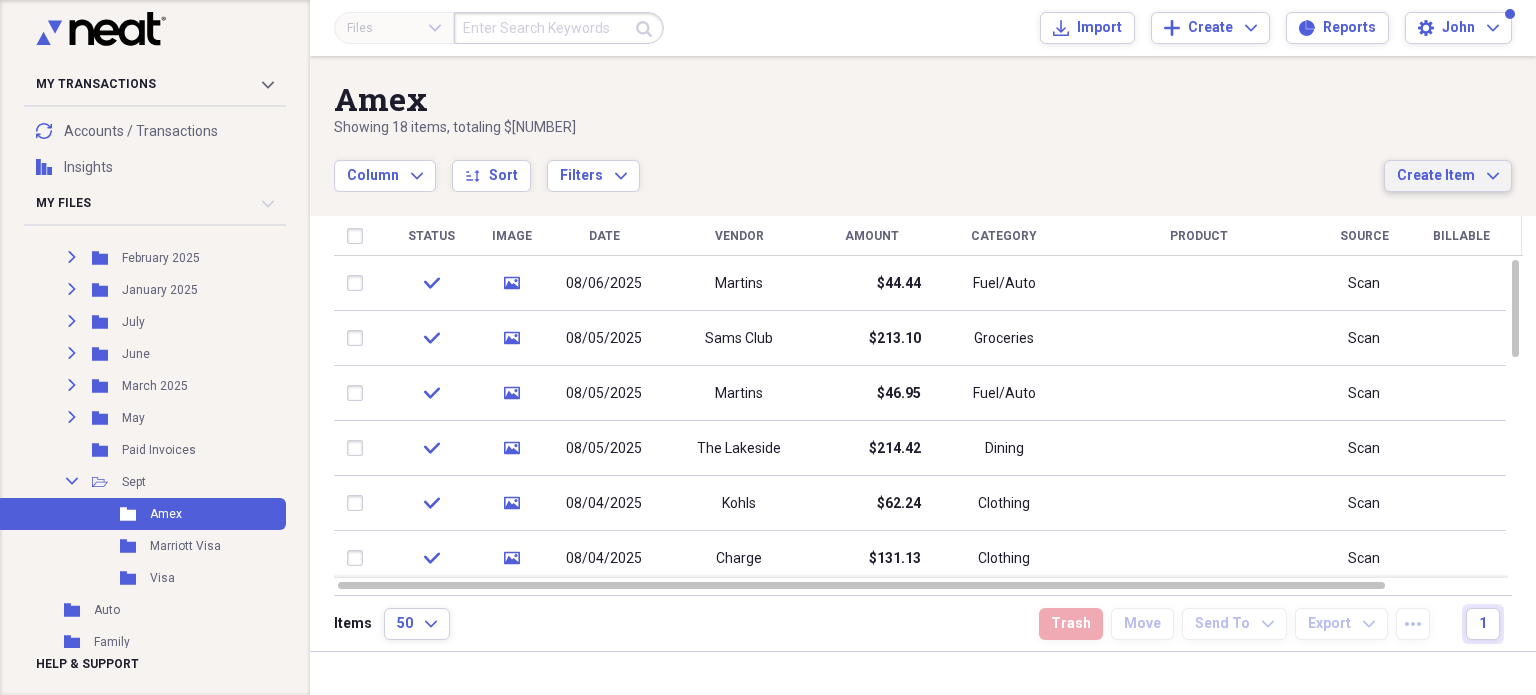 click on "Create Item Expand" at bounding box center [1448, 176] 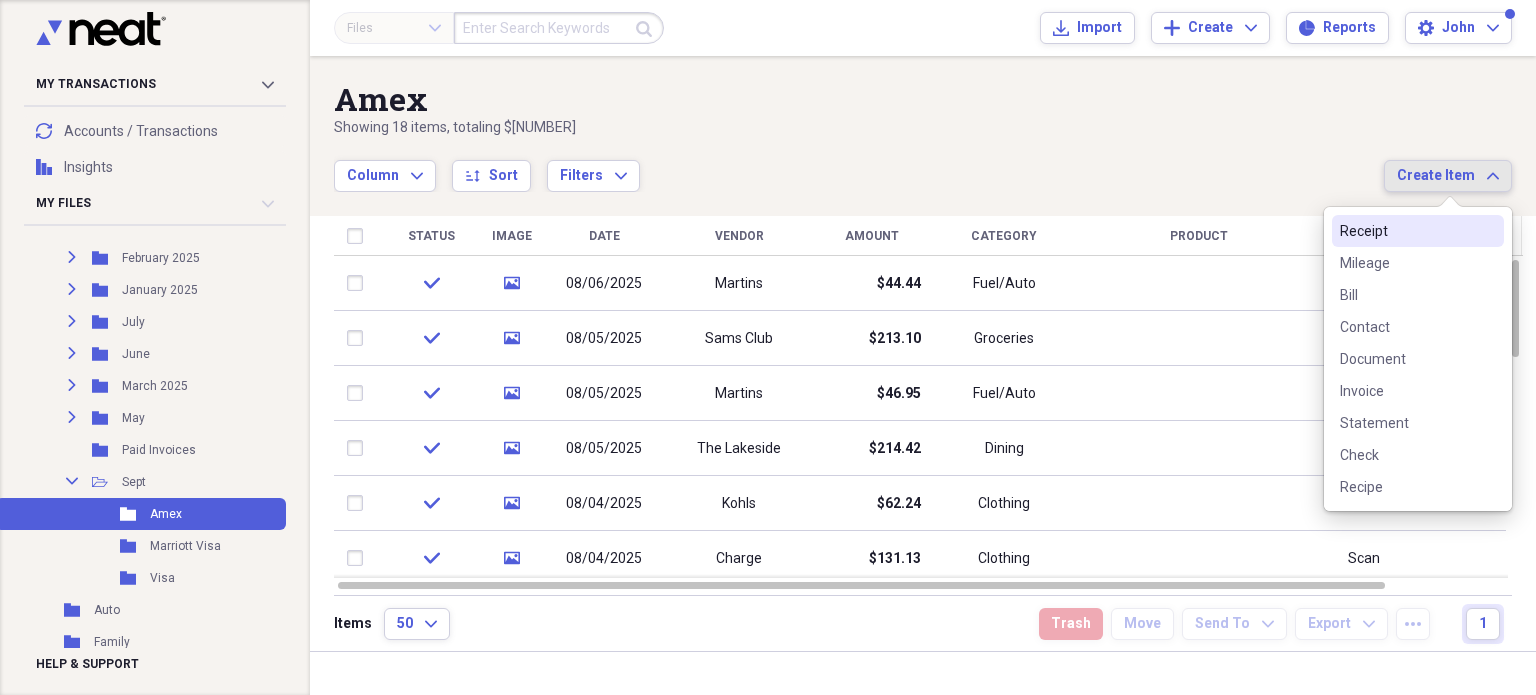 click on "Receipt" at bounding box center (1406, 231) 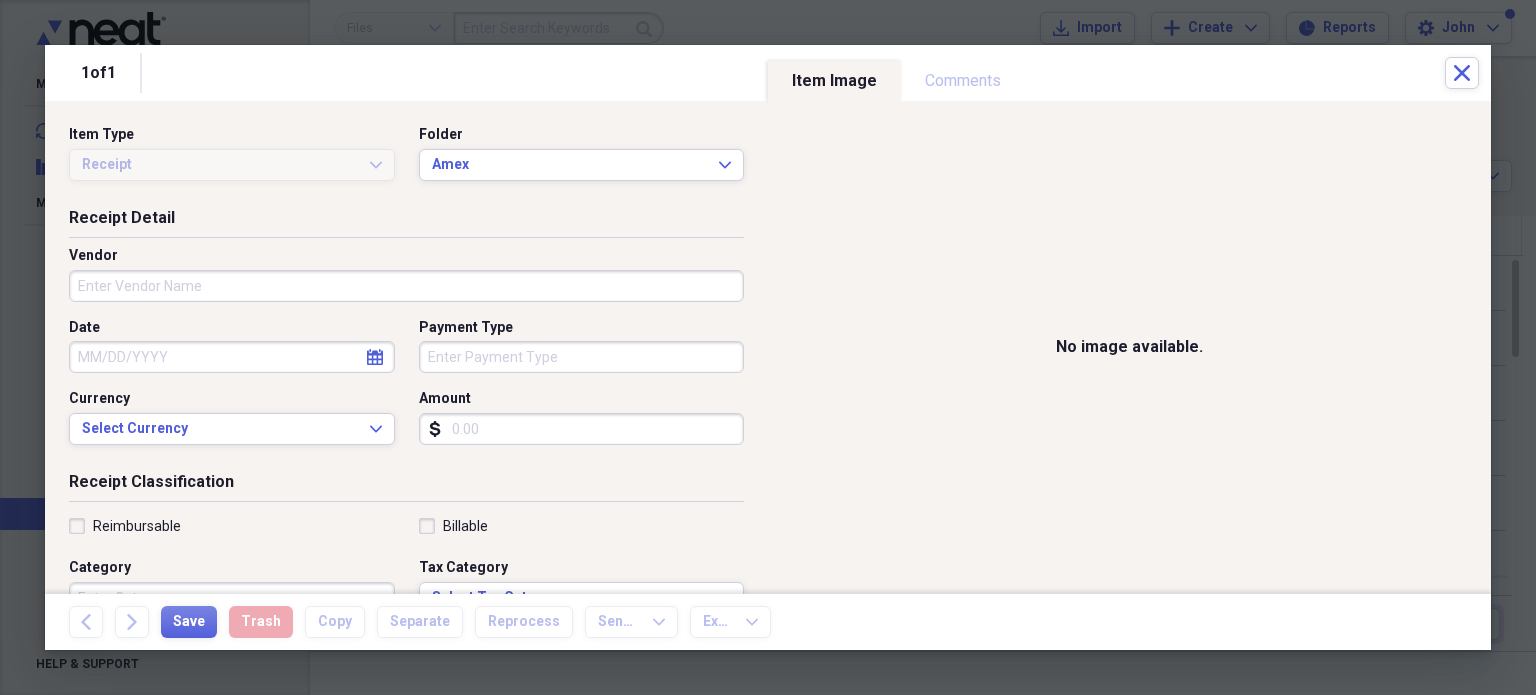click on "Vendor" at bounding box center (406, 286) 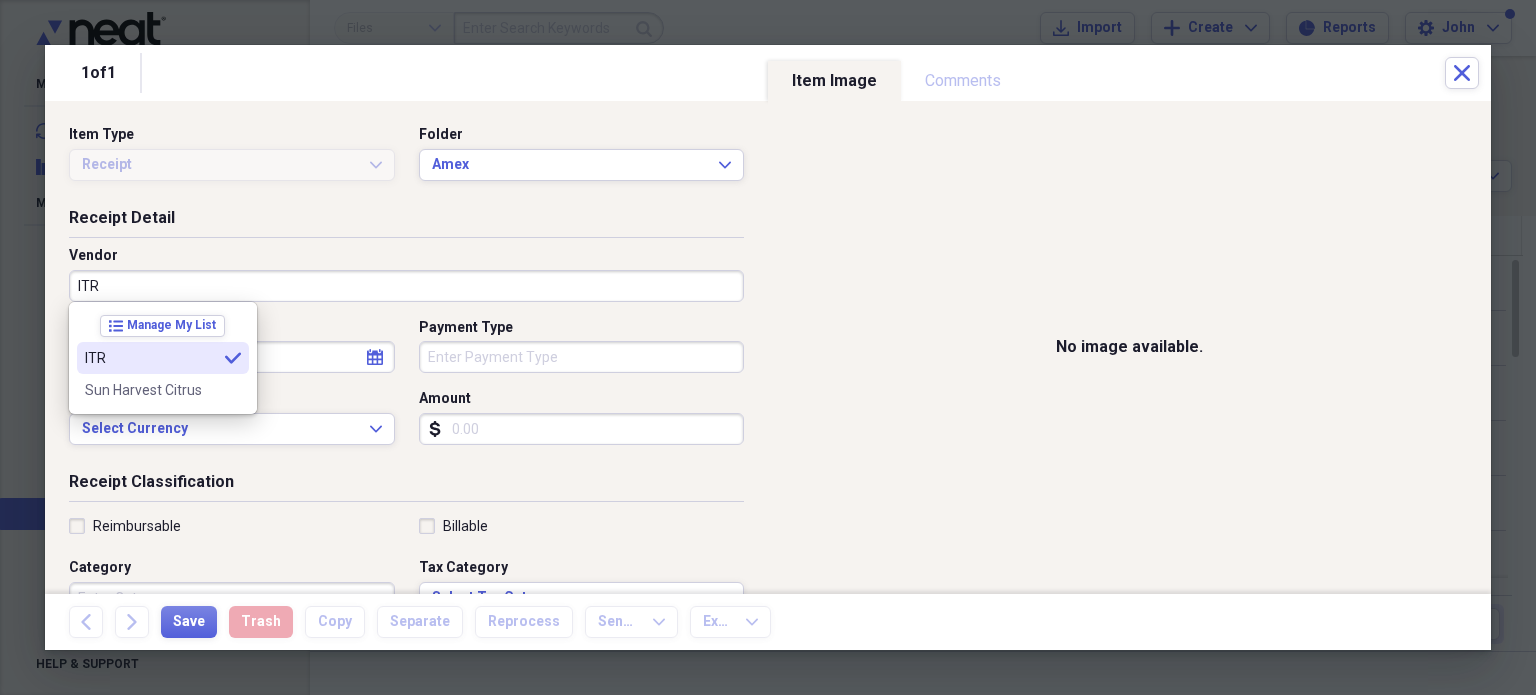 type on "ITR" 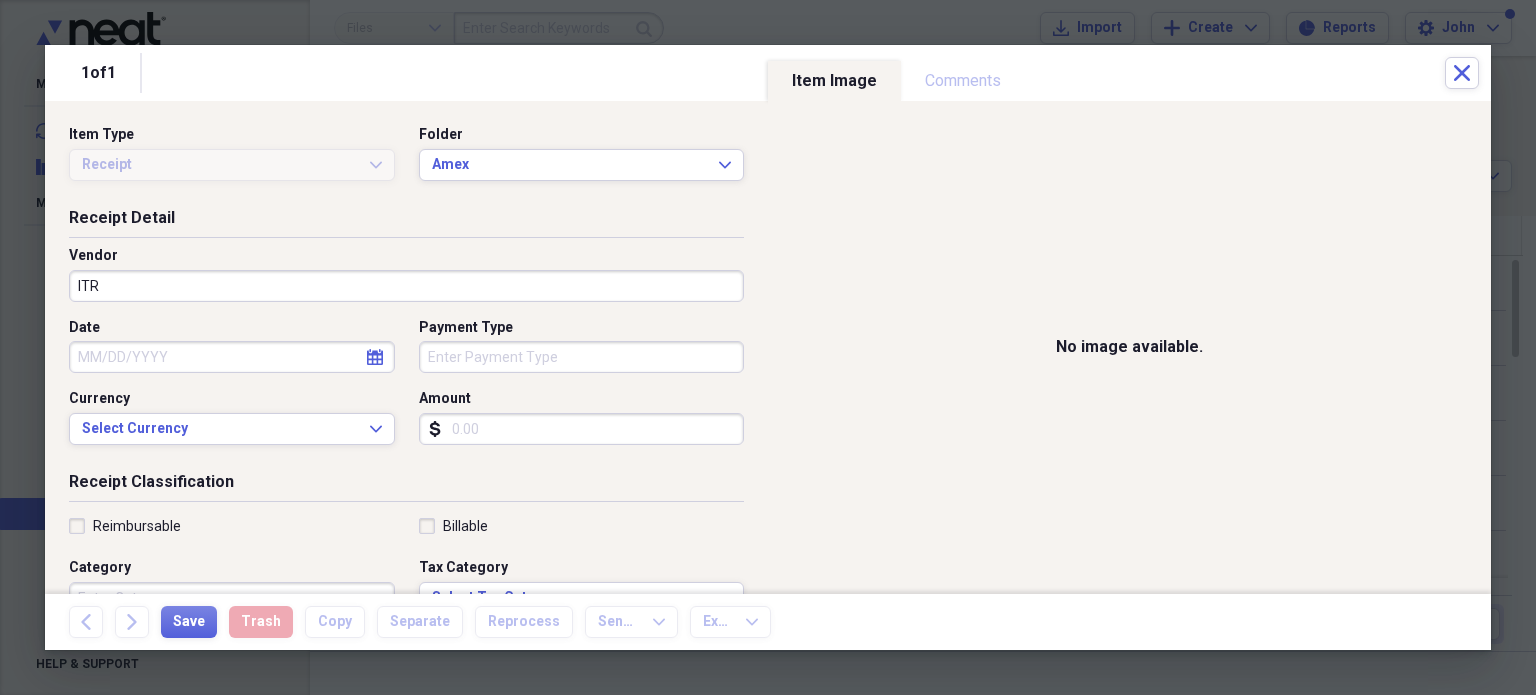 click 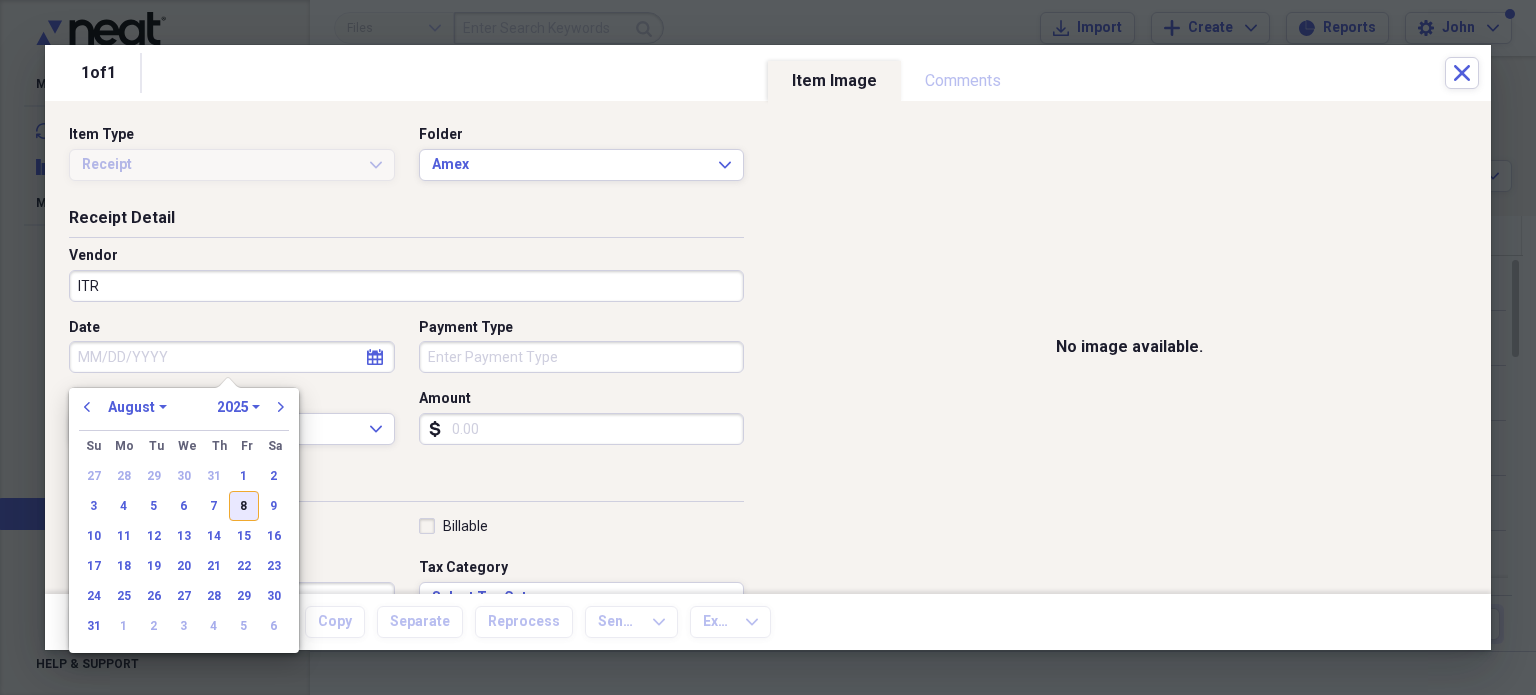 click on "8" at bounding box center [244, 506] 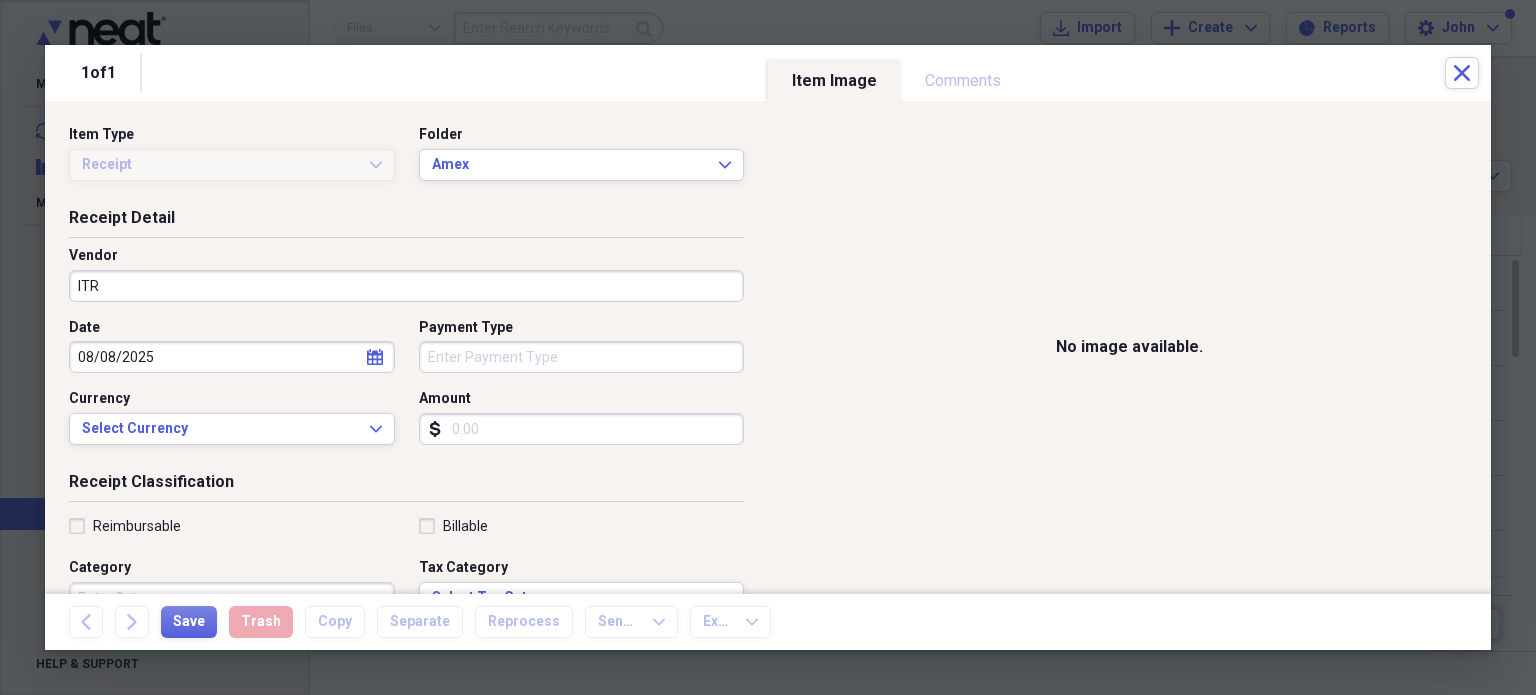 type on "08/08/2025" 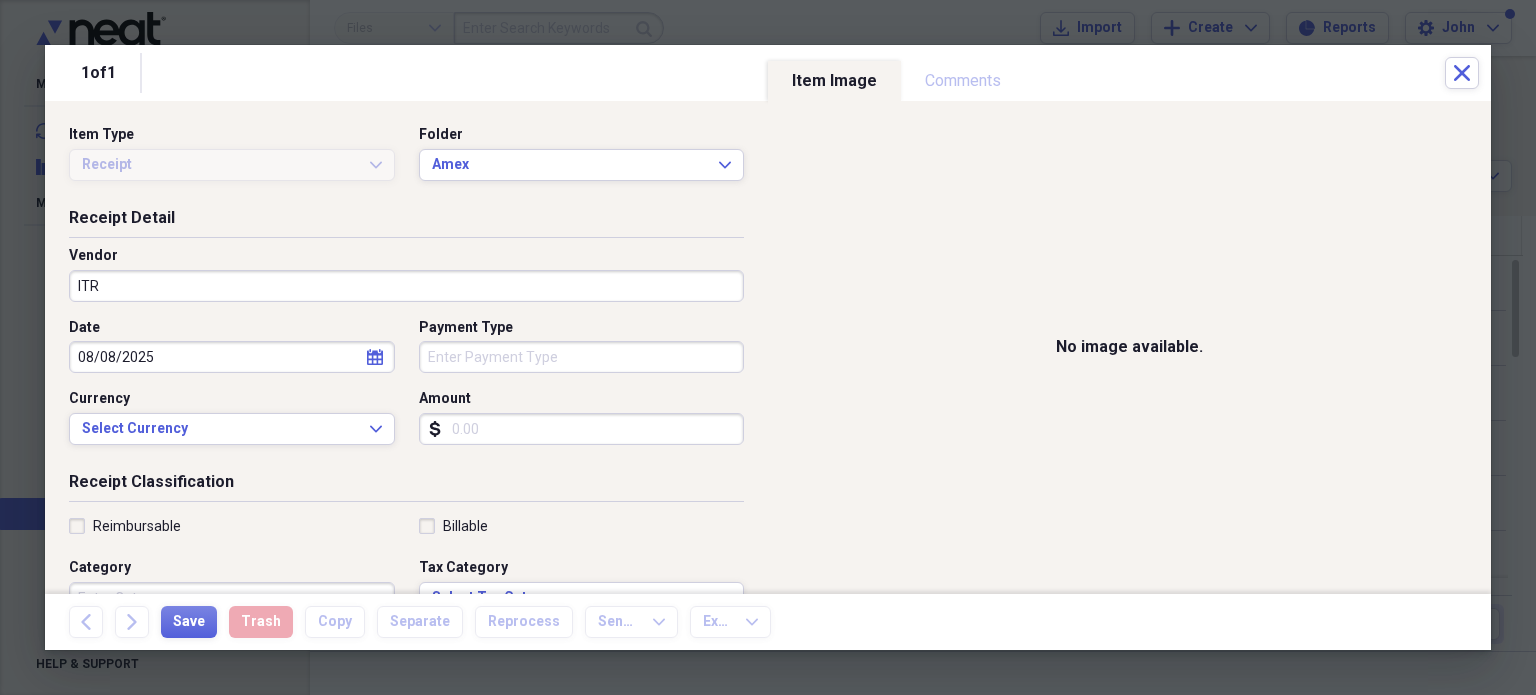 click on "Payment Type" at bounding box center (582, 357) 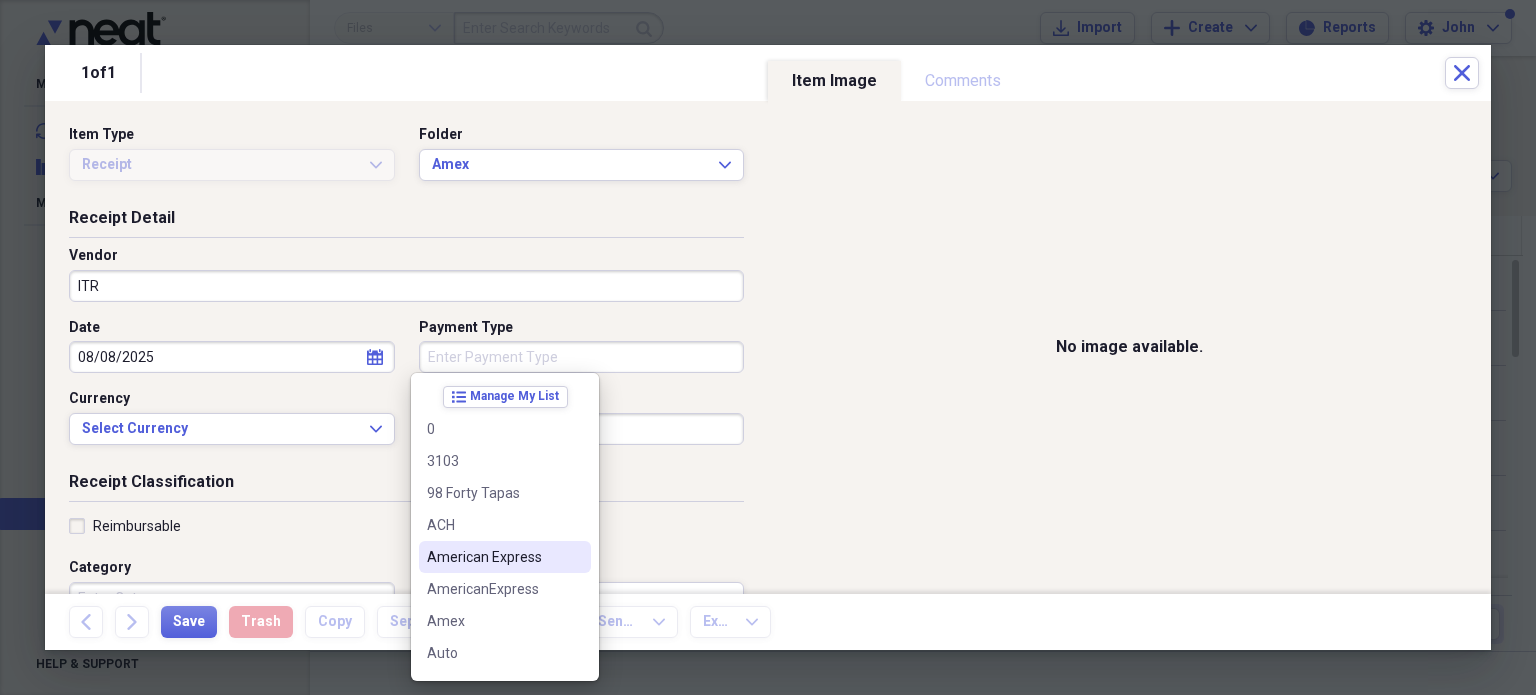 click on "American Express" at bounding box center [493, 557] 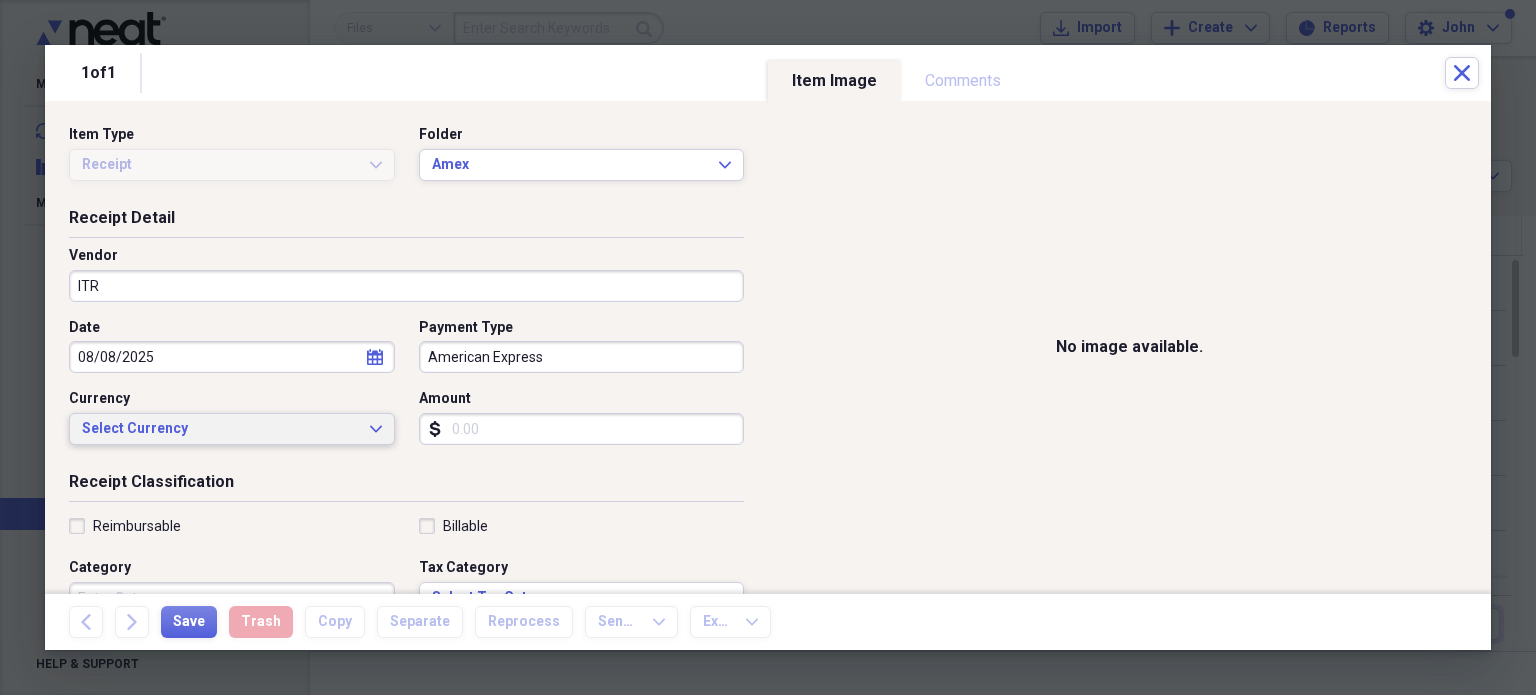 click on "Expand" 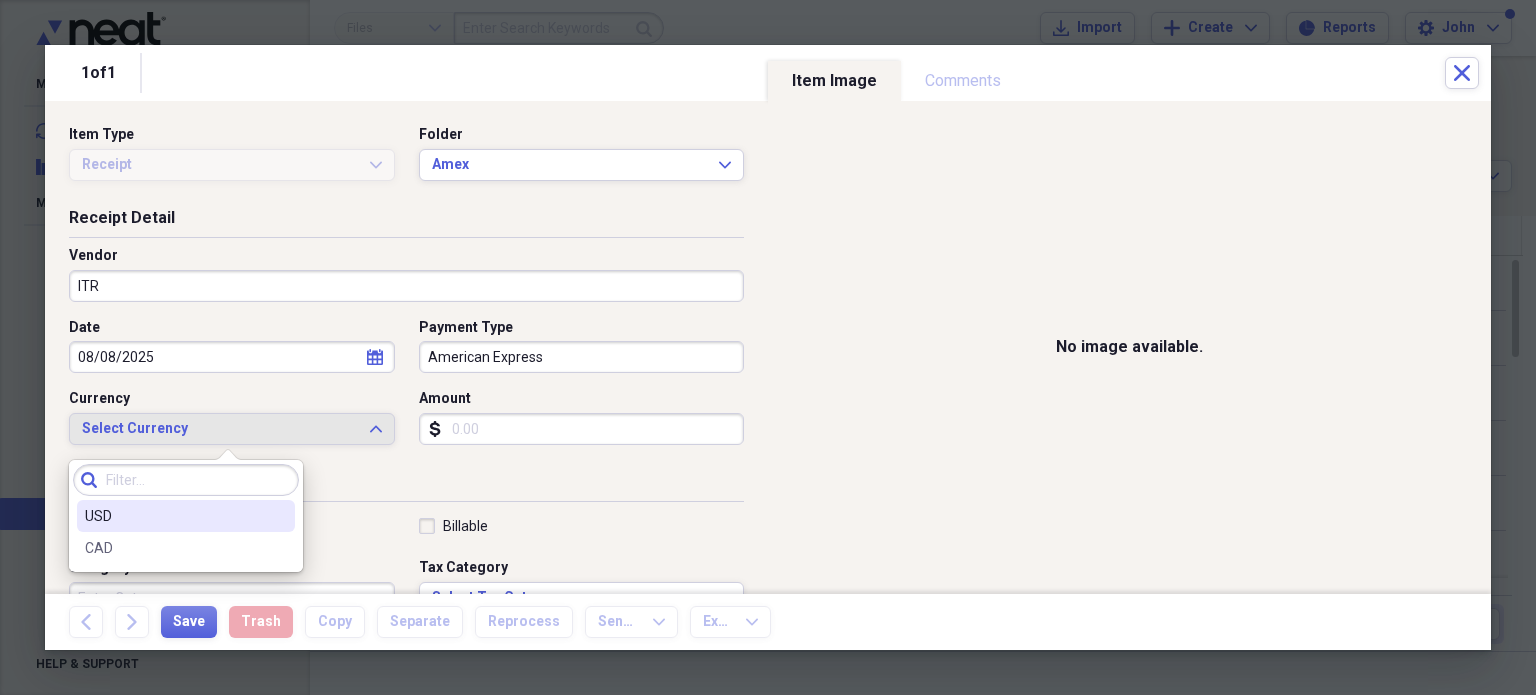 click on "USD" at bounding box center [174, 516] 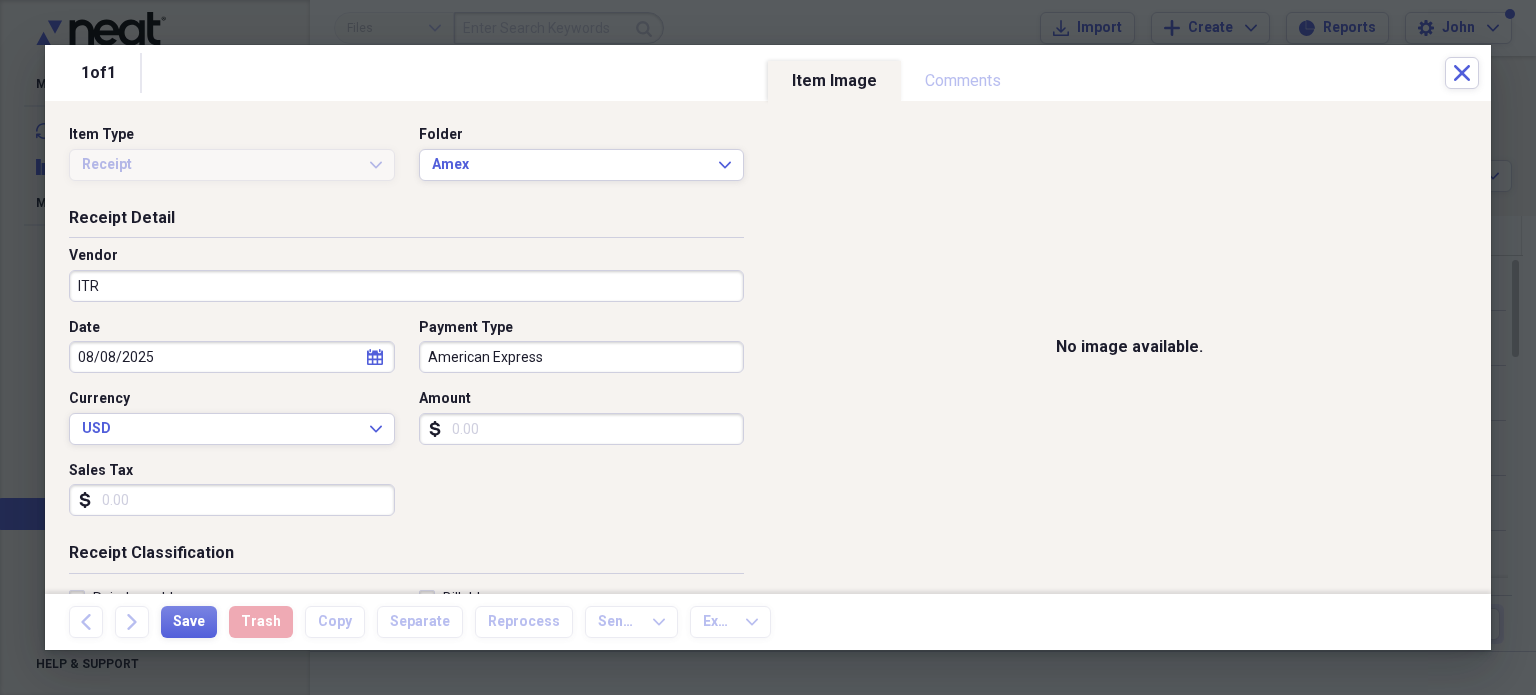click on "Amount" at bounding box center [582, 429] 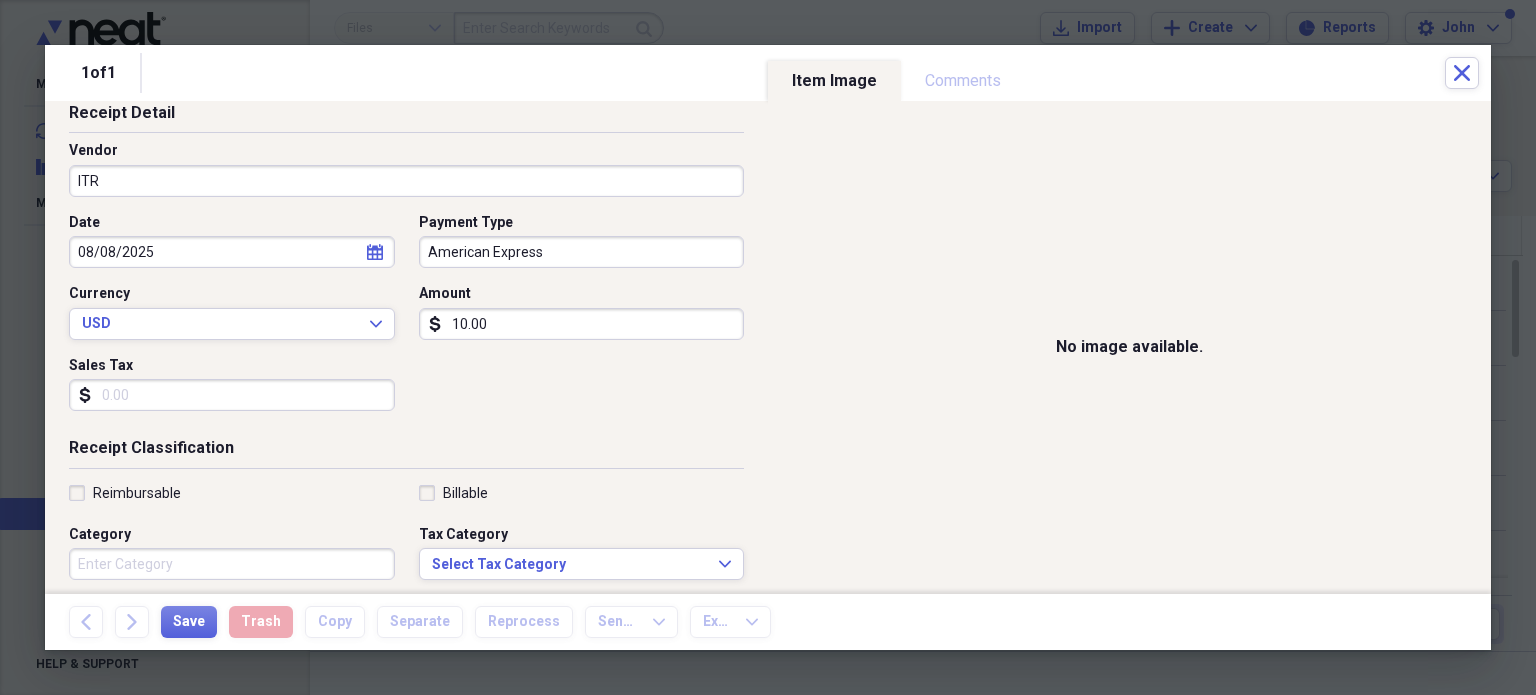 scroll, scrollTop: 200, scrollLeft: 0, axis: vertical 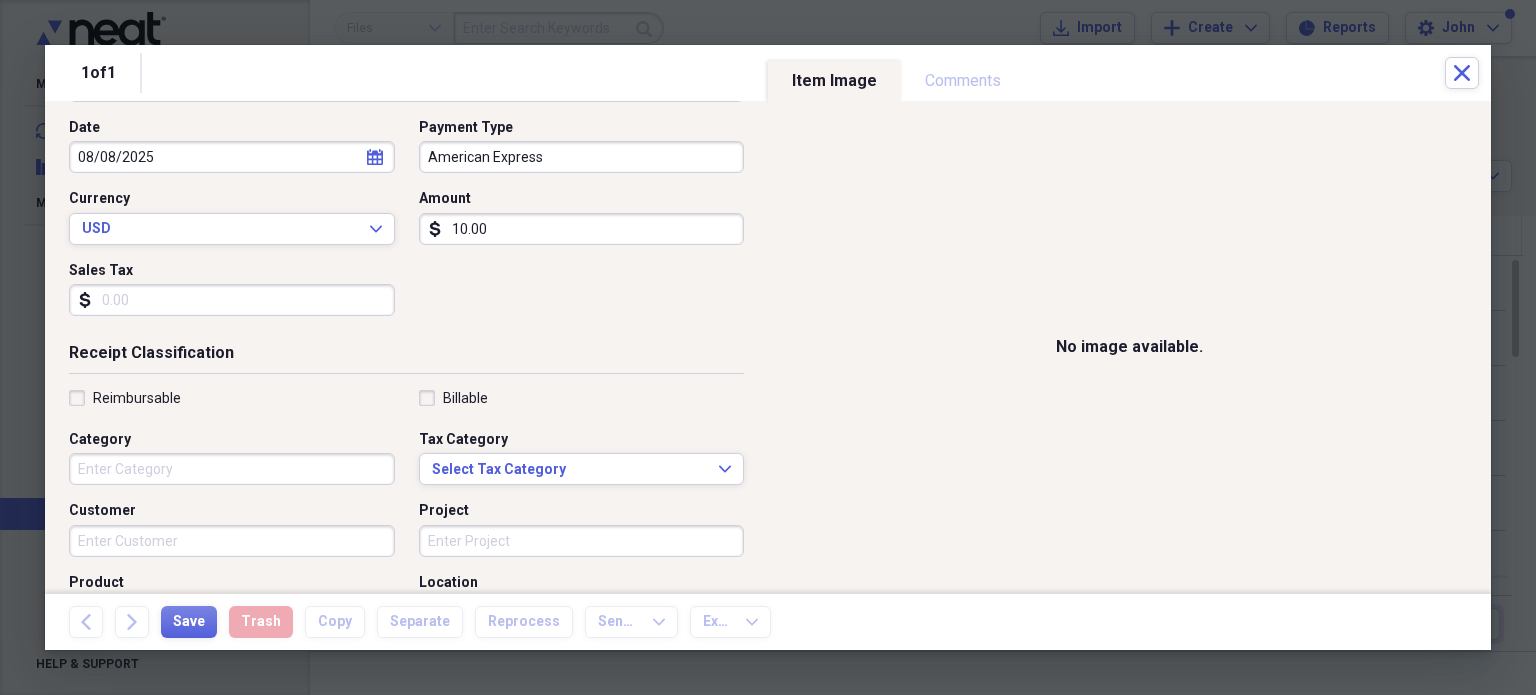 type on "10.00" 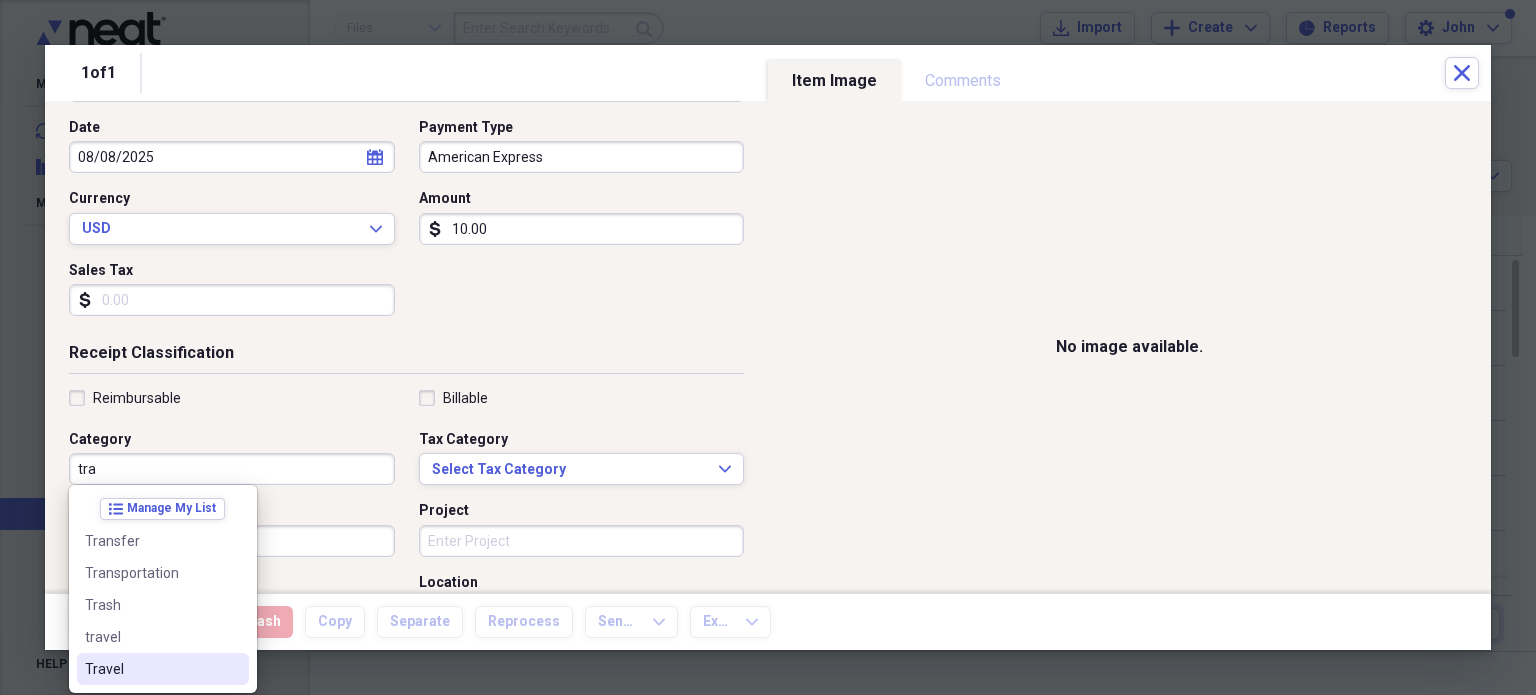 click on "Travel" at bounding box center (151, 669) 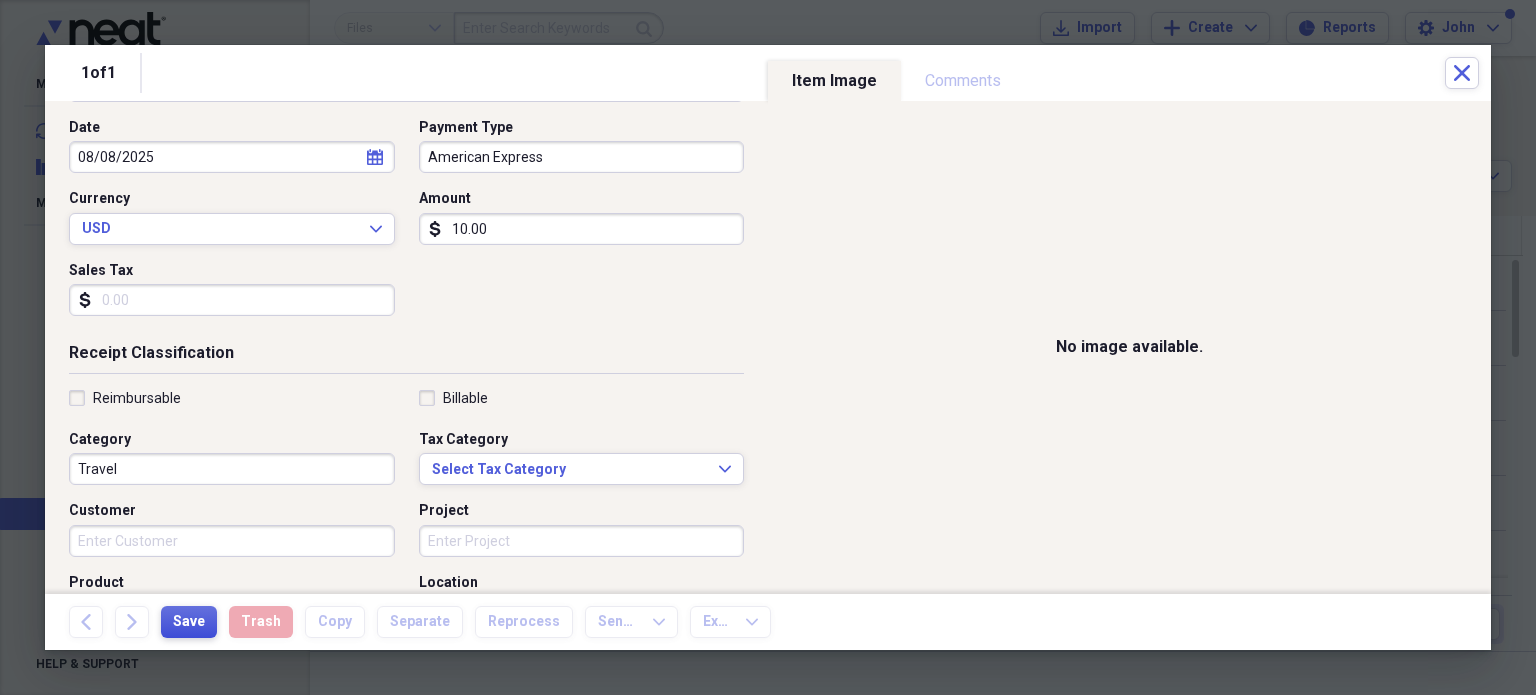 click on "Save" at bounding box center [189, 622] 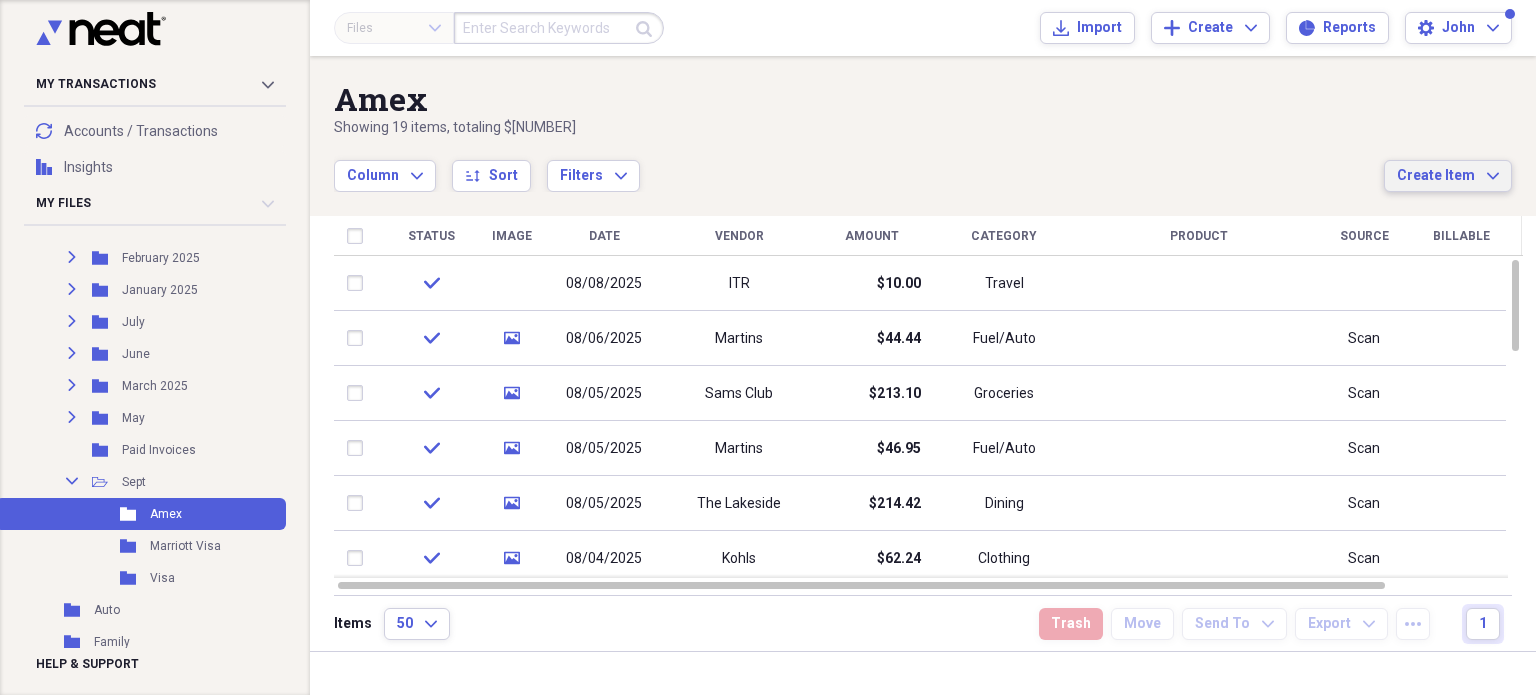 click on "Expand" 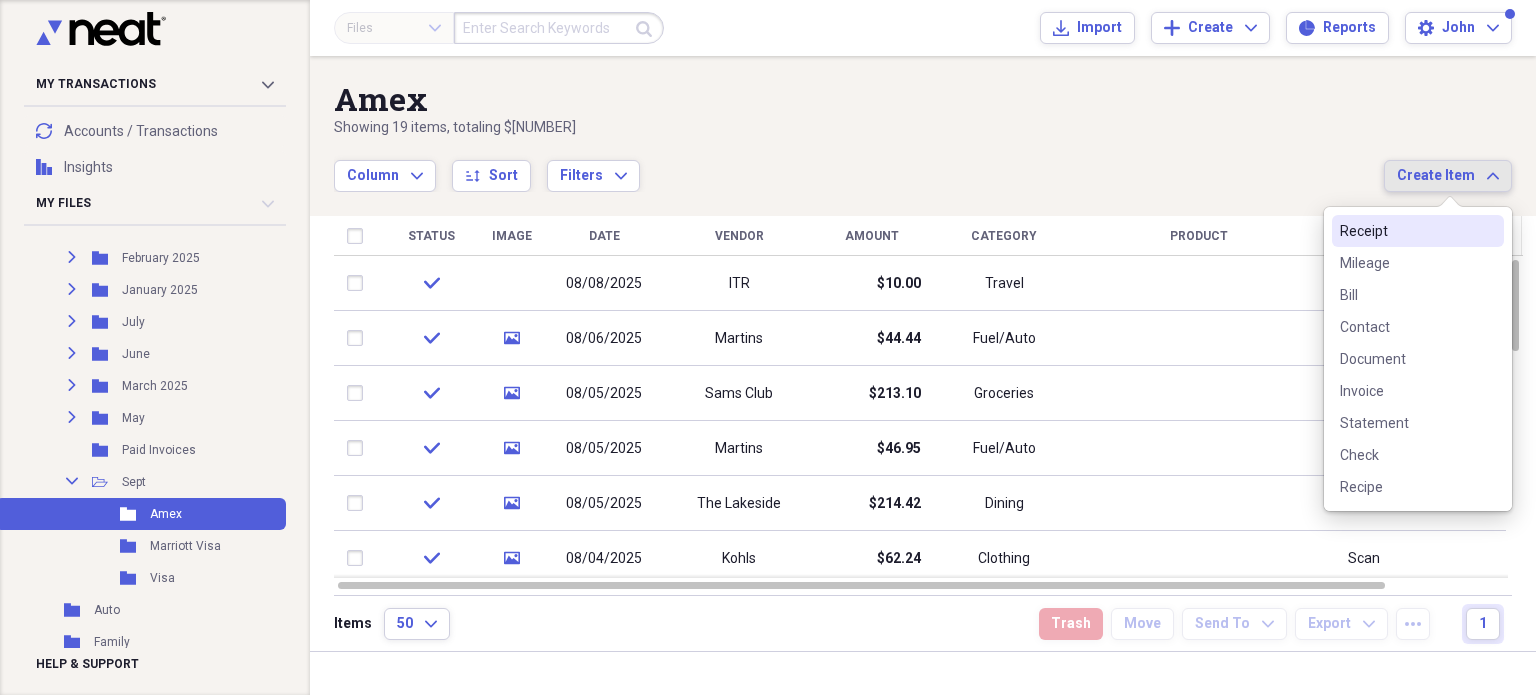 click on "Receipt" at bounding box center [1406, 231] 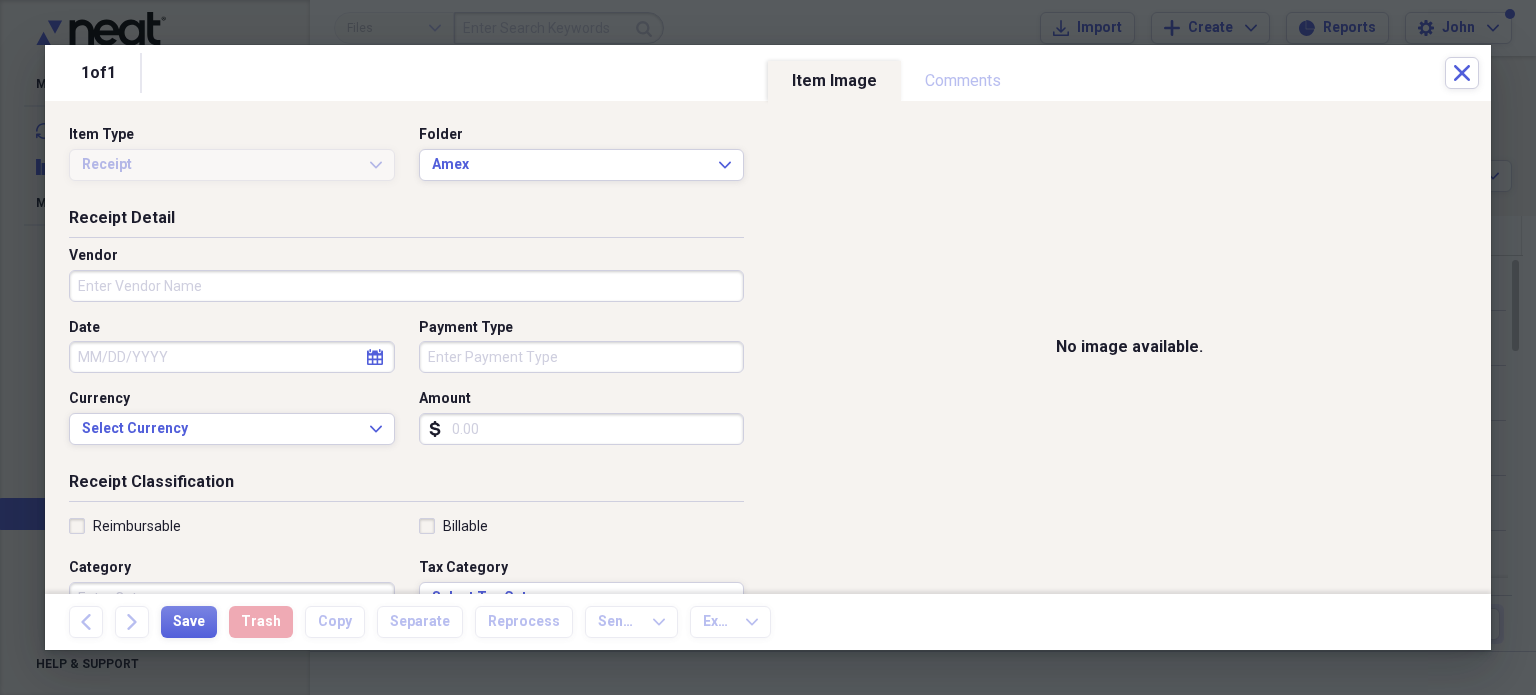 click on "Vendor" at bounding box center (406, 286) 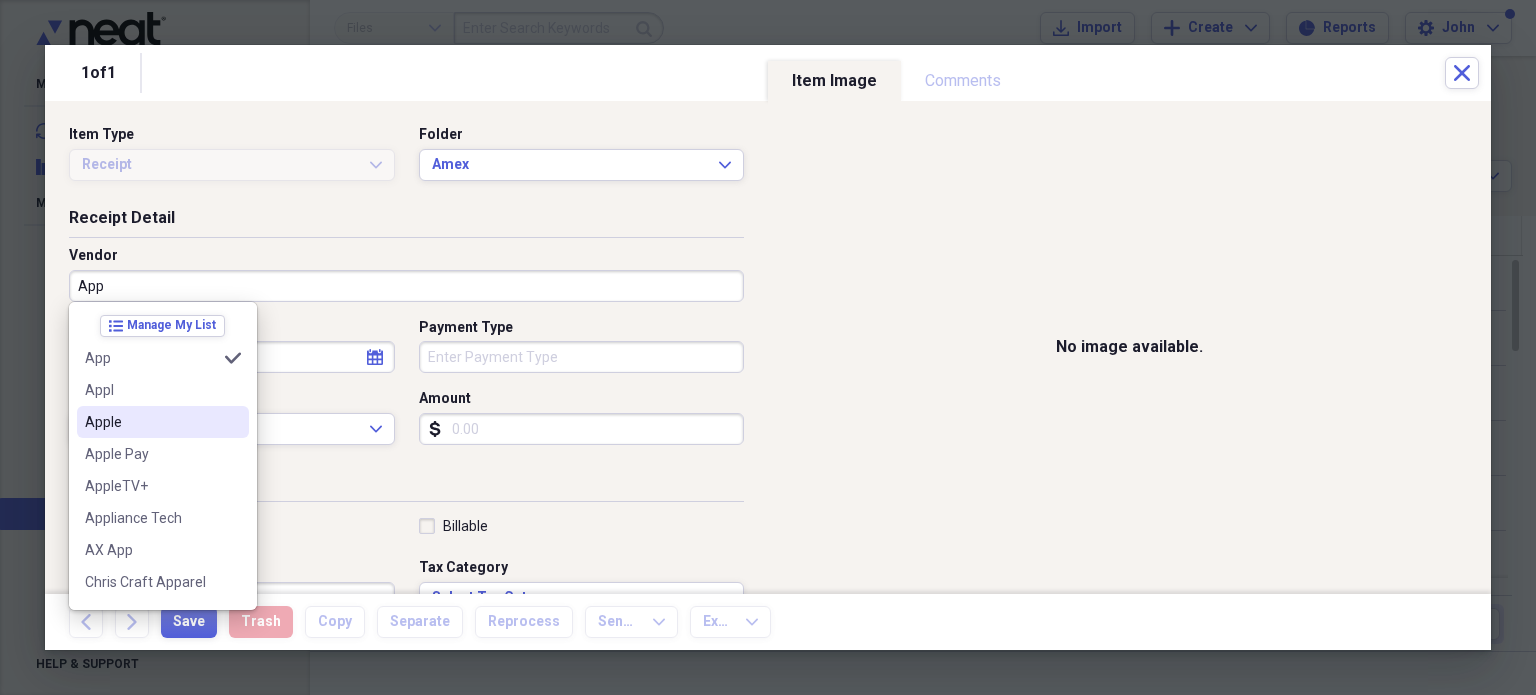 click on "Apple" at bounding box center (151, 422) 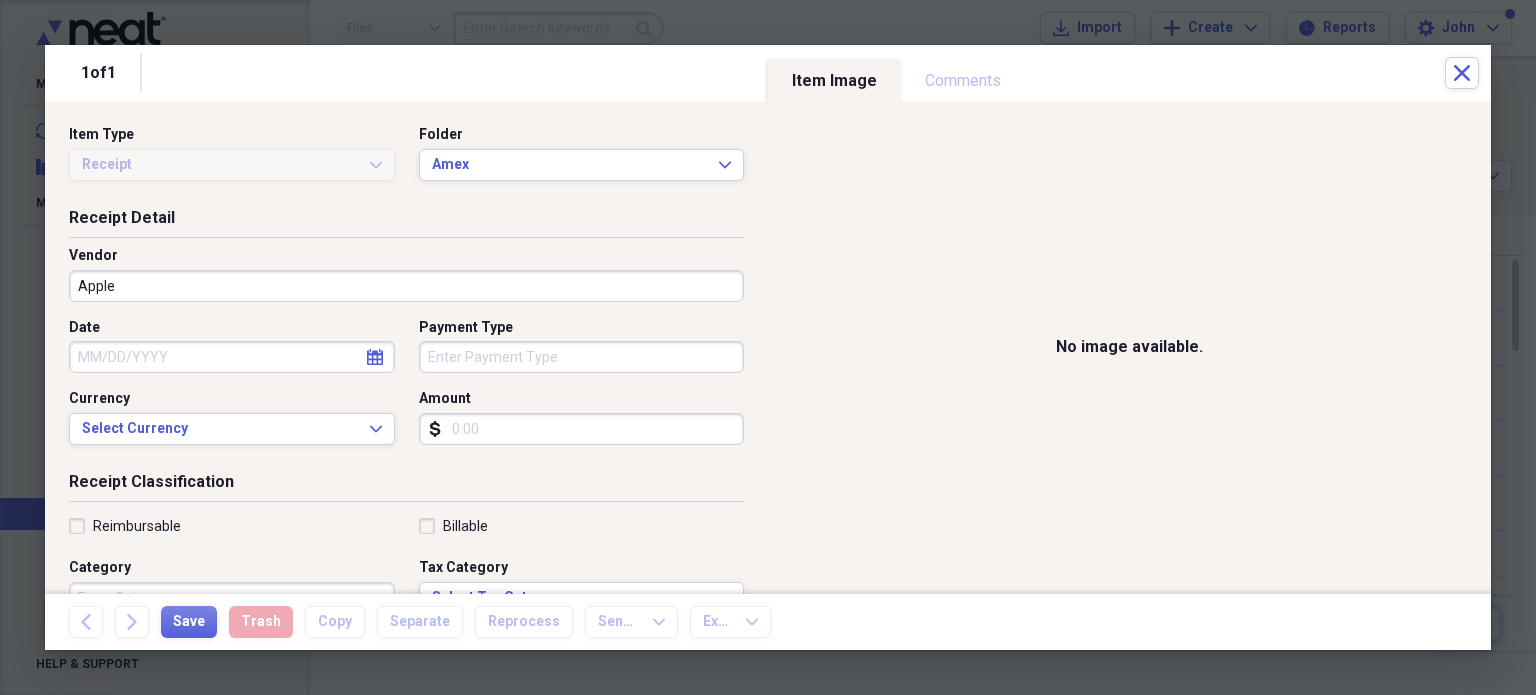 click on "calendar" 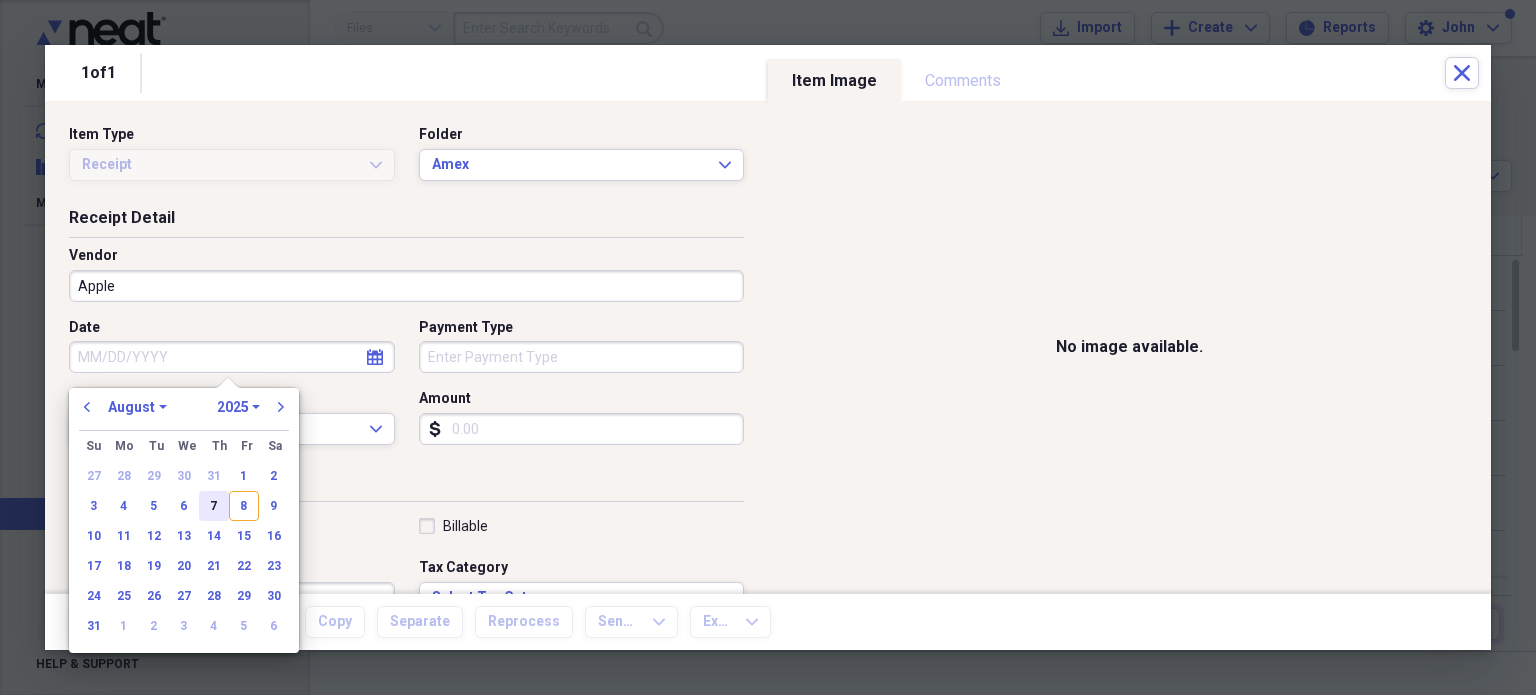 click on "7" at bounding box center [214, 506] 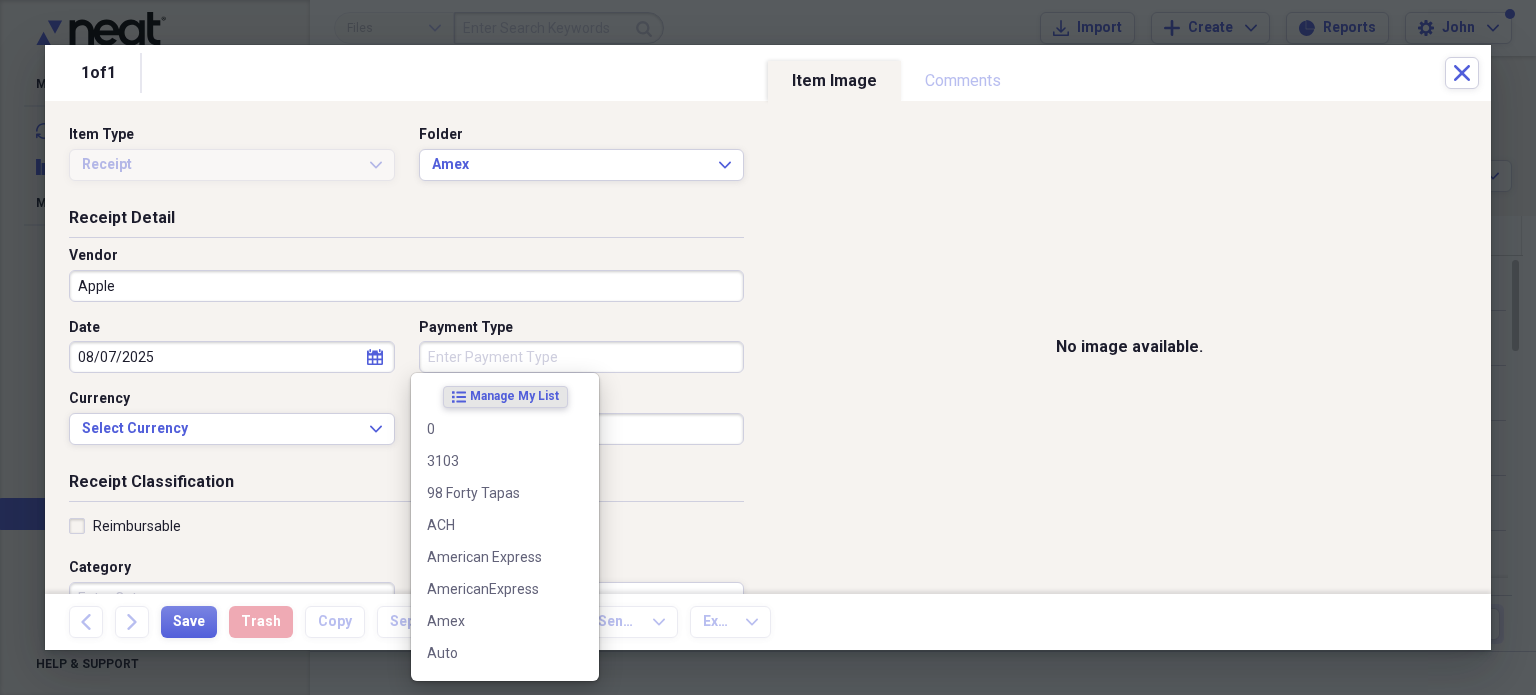 click on "Payment Type" at bounding box center (582, 357) 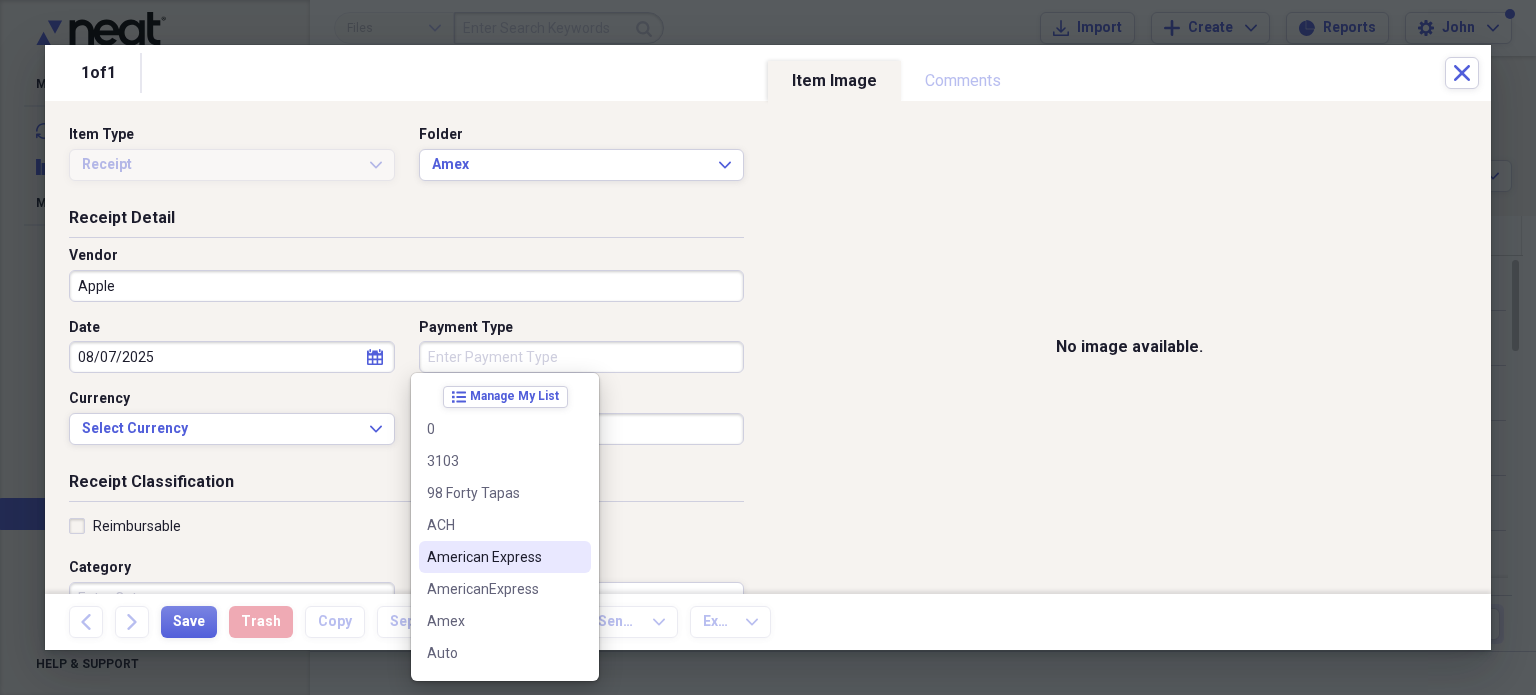 click on "American Express" at bounding box center [493, 557] 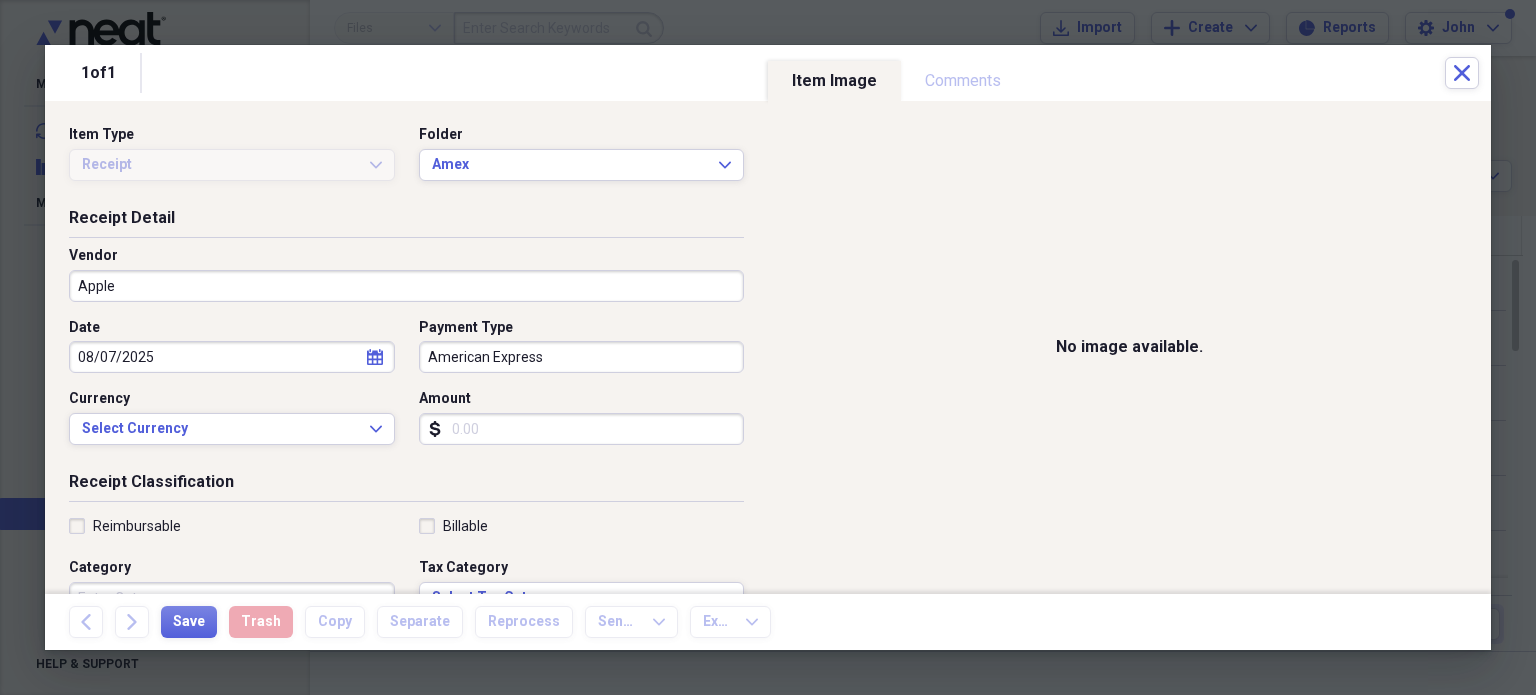click on "Amount" at bounding box center [582, 429] 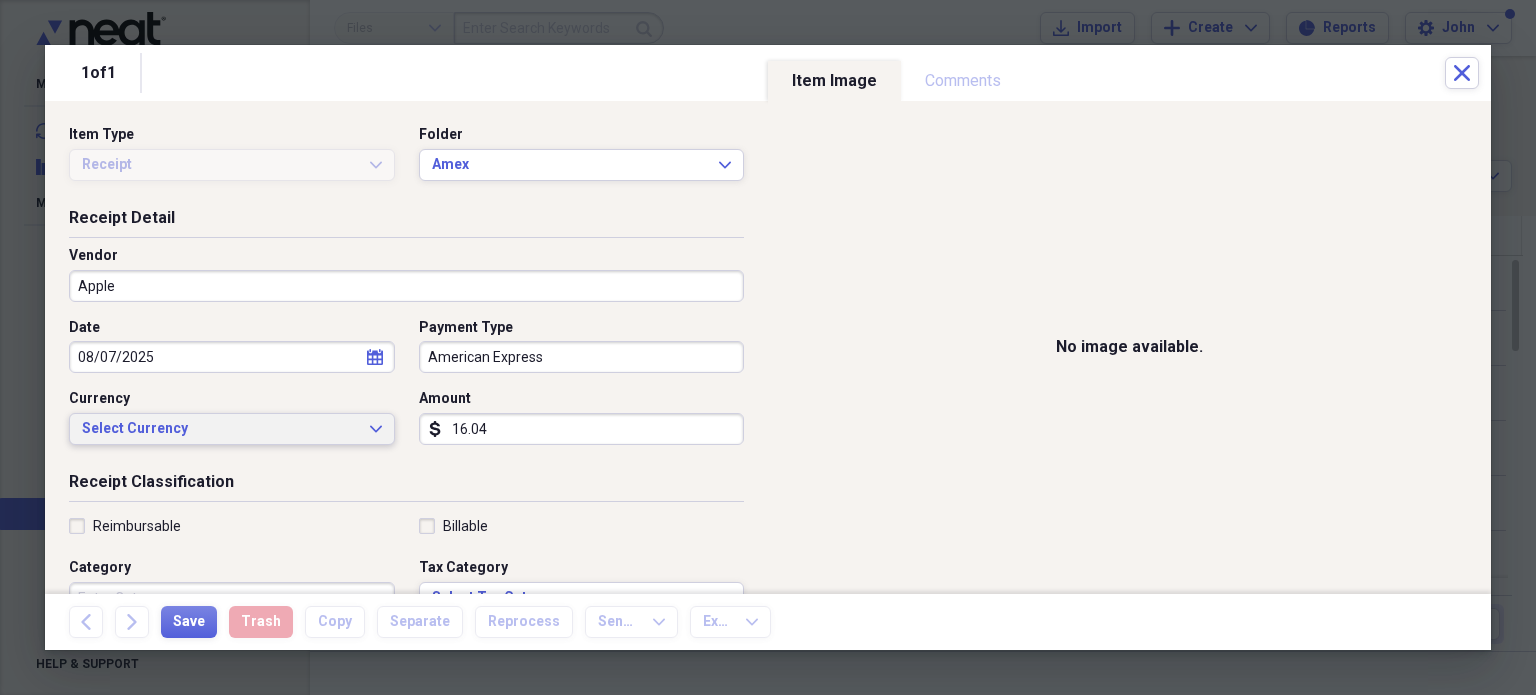 type on "16.04" 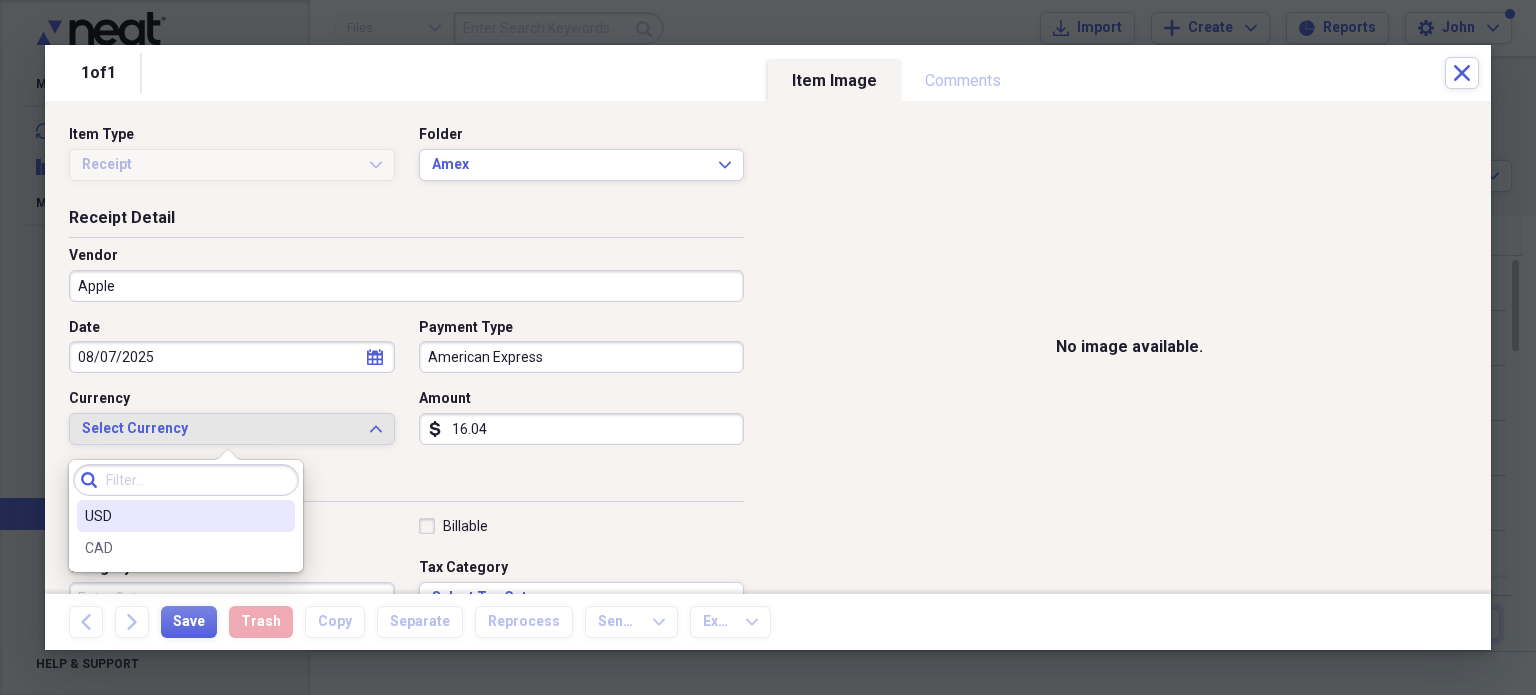 click on "USD" at bounding box center (174, 516) 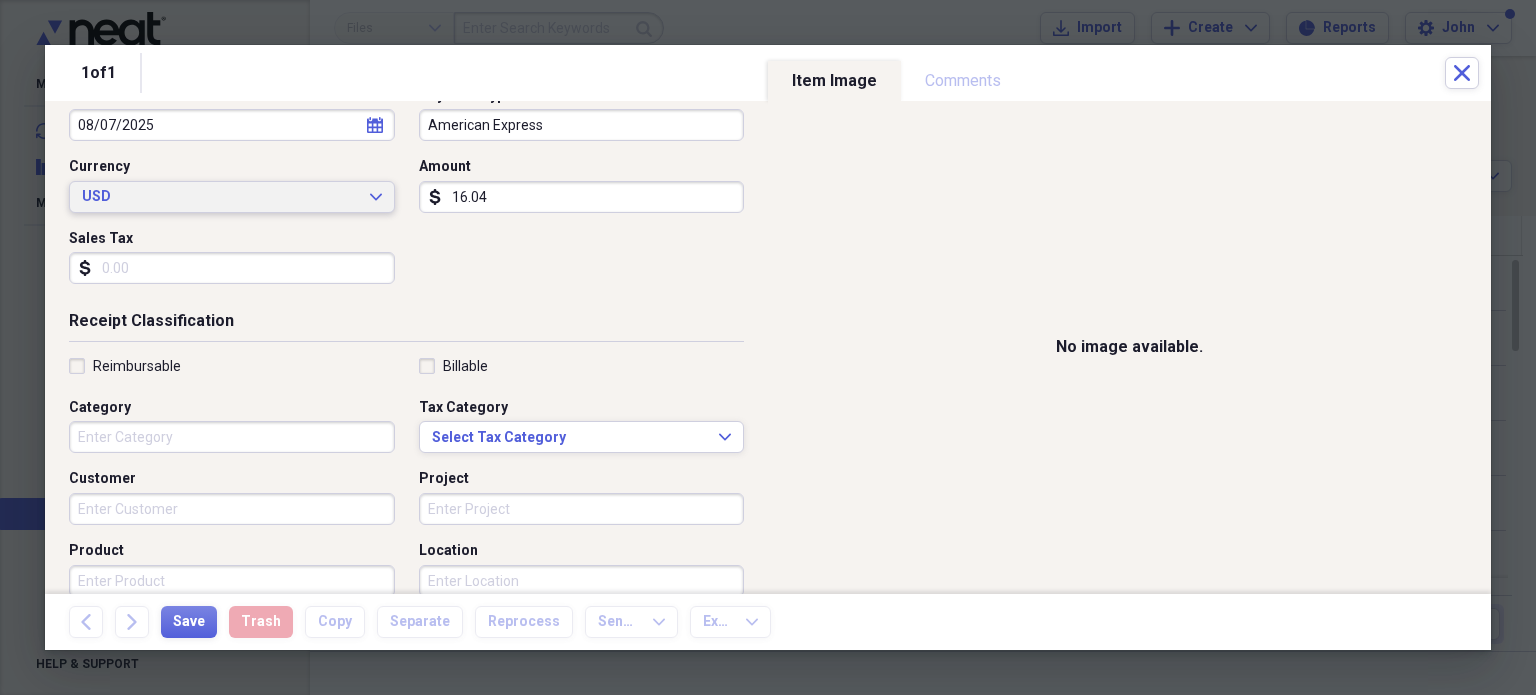 scroll, scrollTop: 200, scrollLeft: 0, axis: vertical 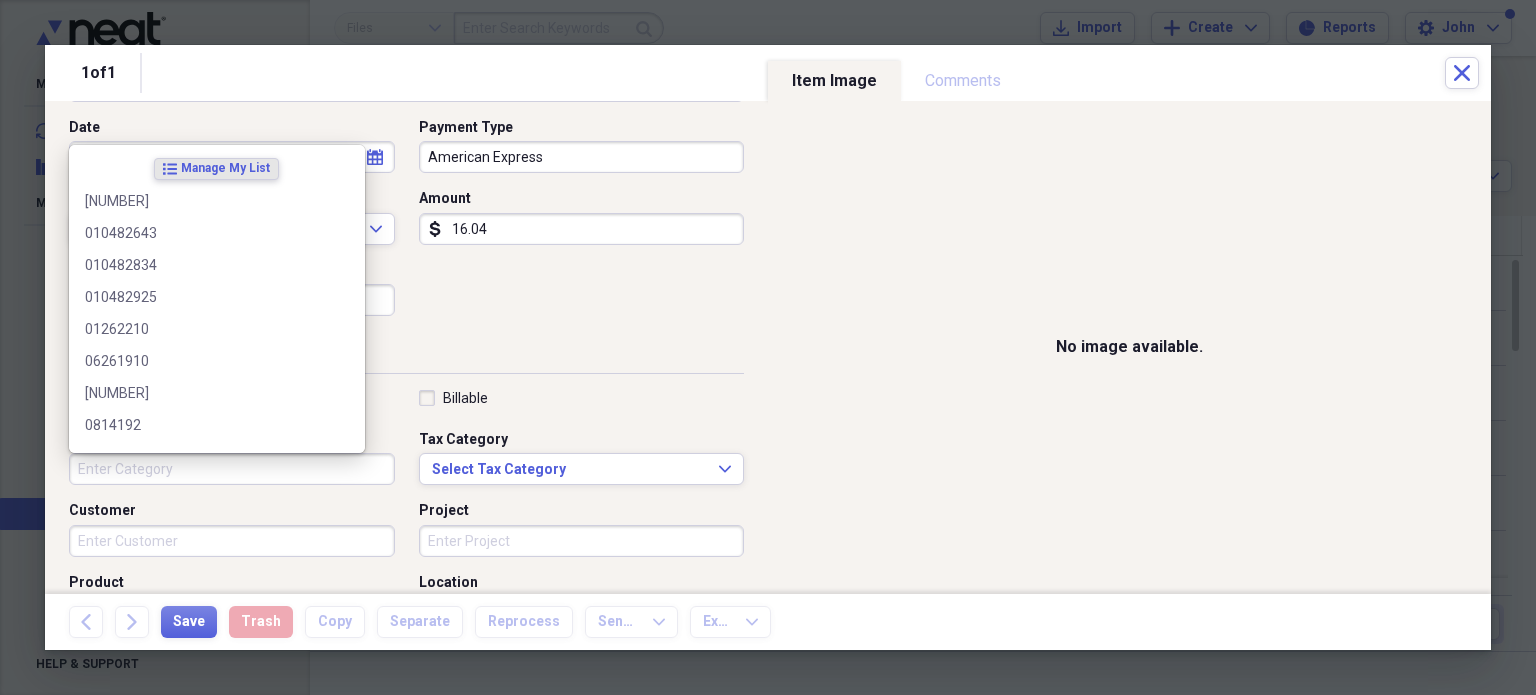 click on "Category" at bounding box center (232, 469) 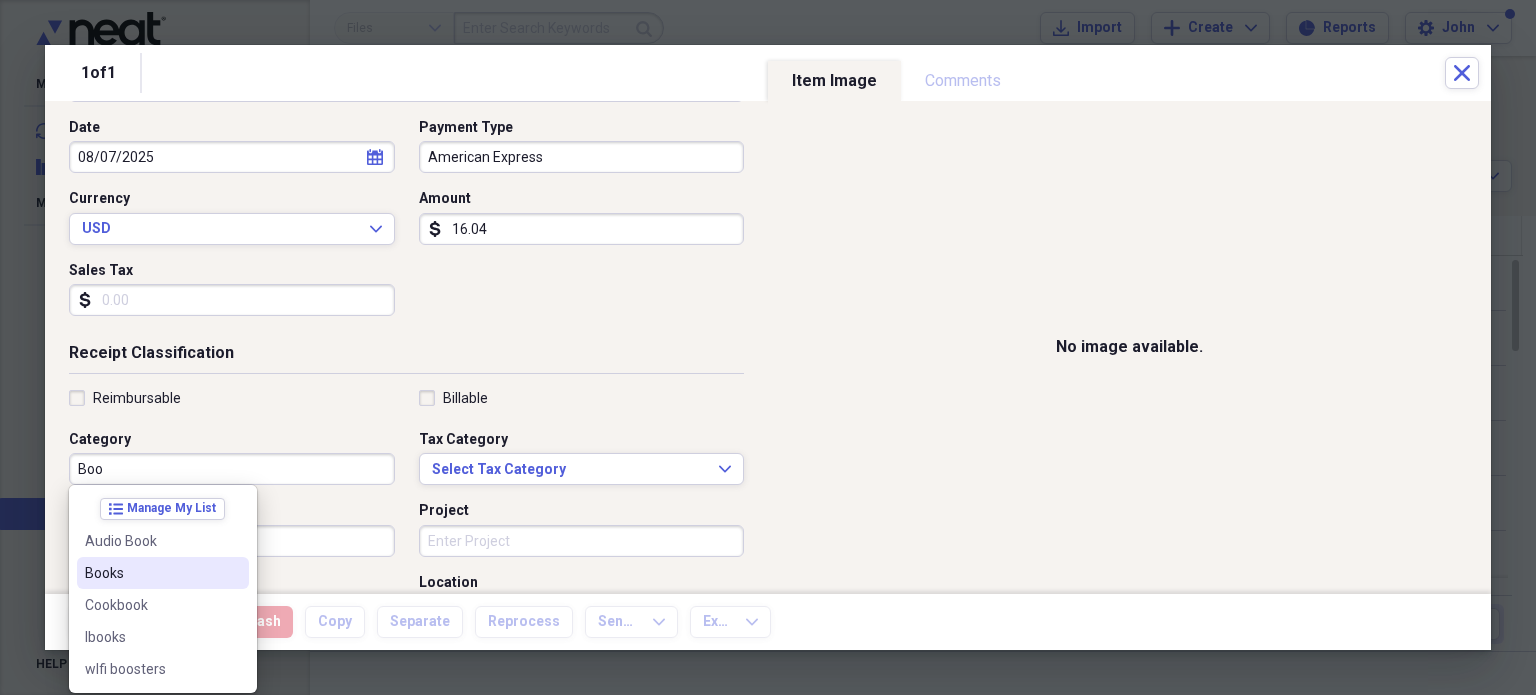 click on "Books" at bounding box center (151, 573) 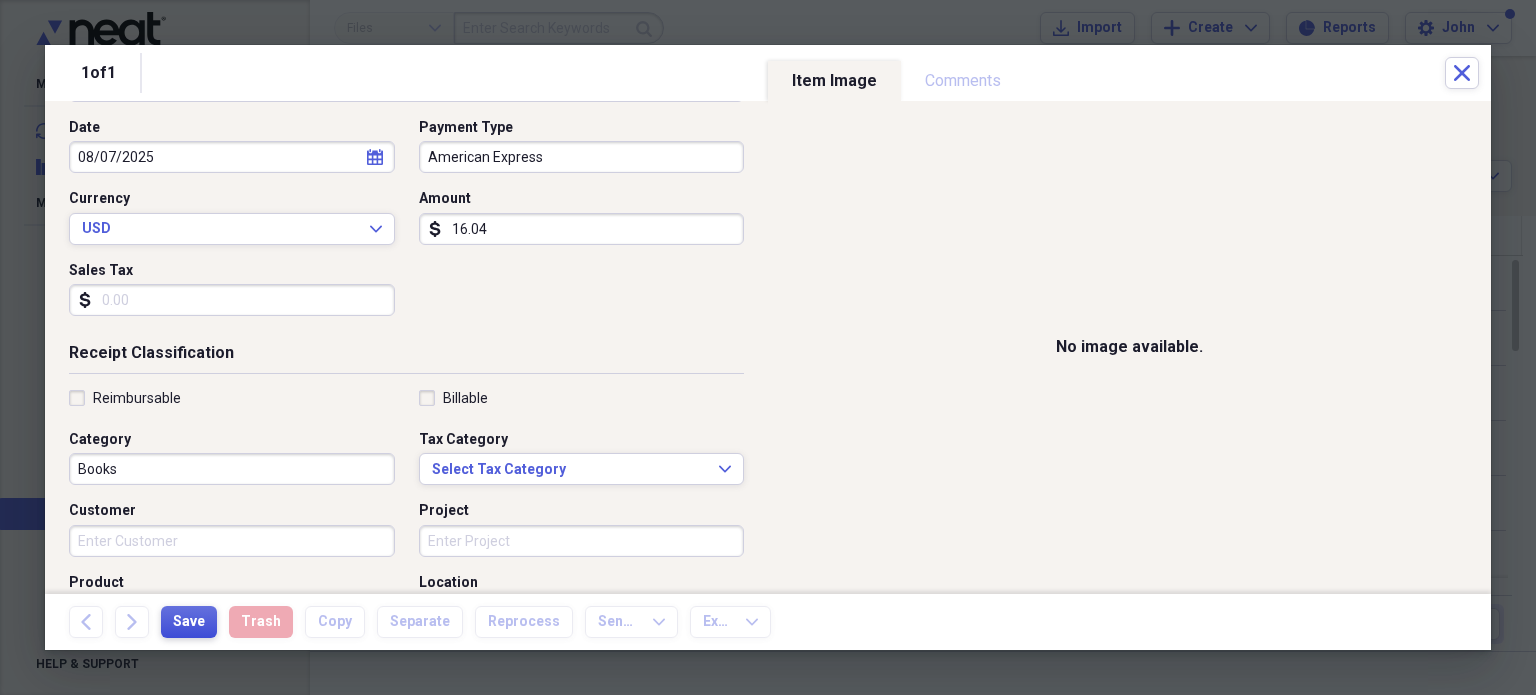 click on "Save" at bounding box center (189, 622) 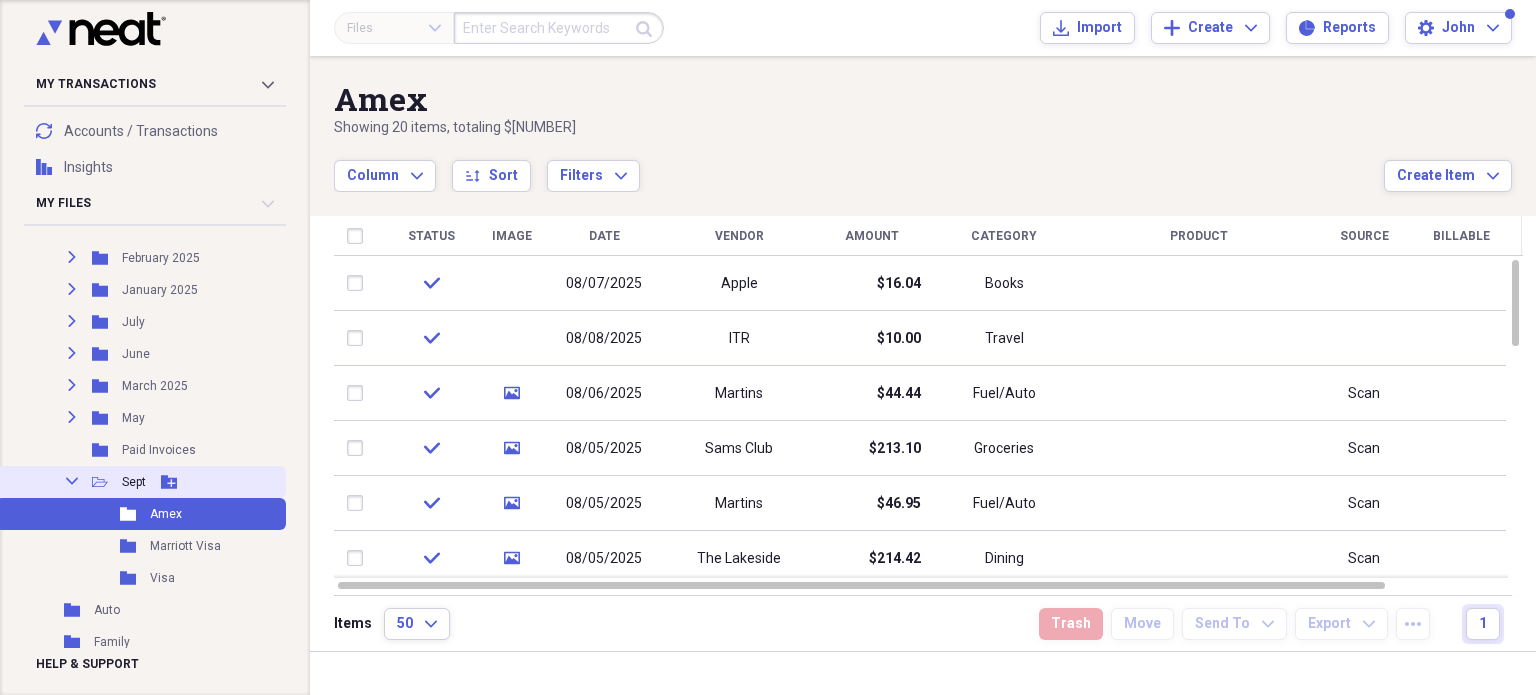click on "Collapse" 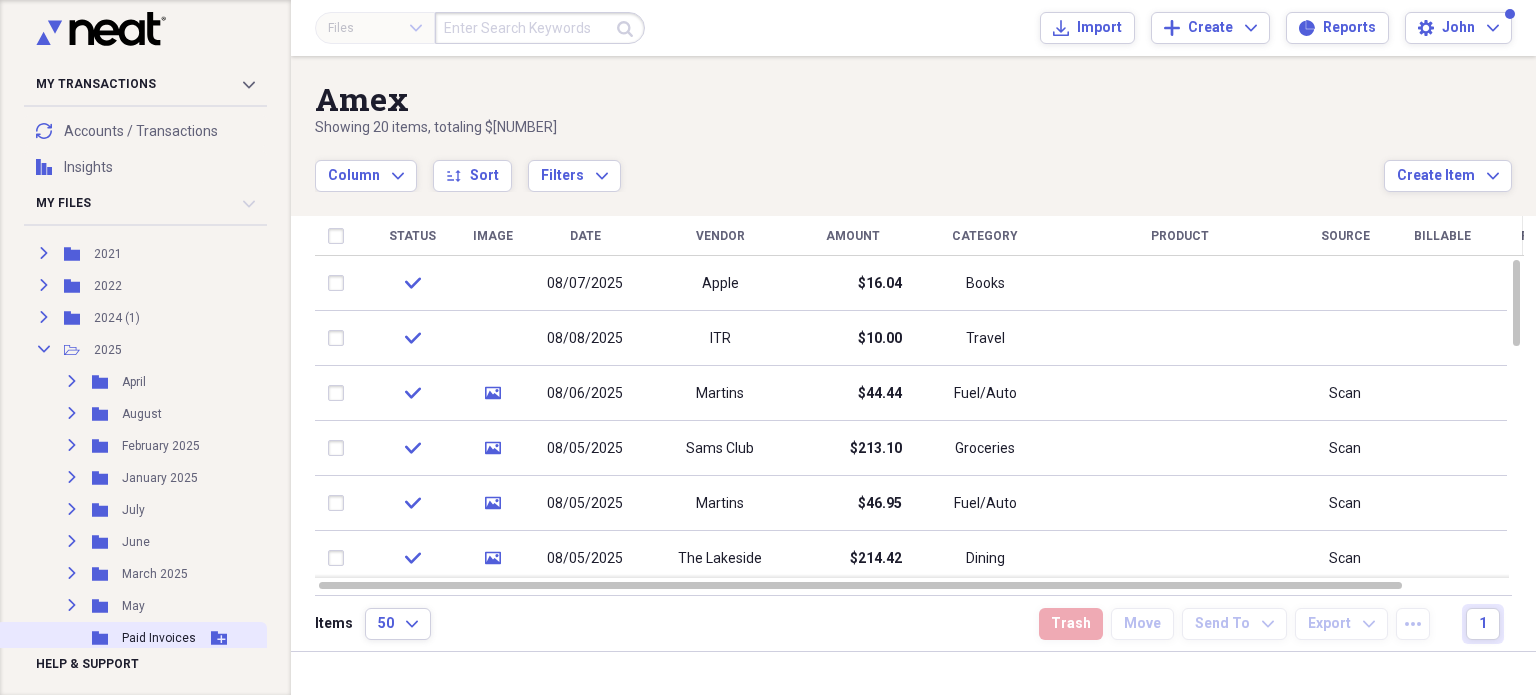 scroll, scrollTop: 400, scrollLeft: 0, axis: vertical 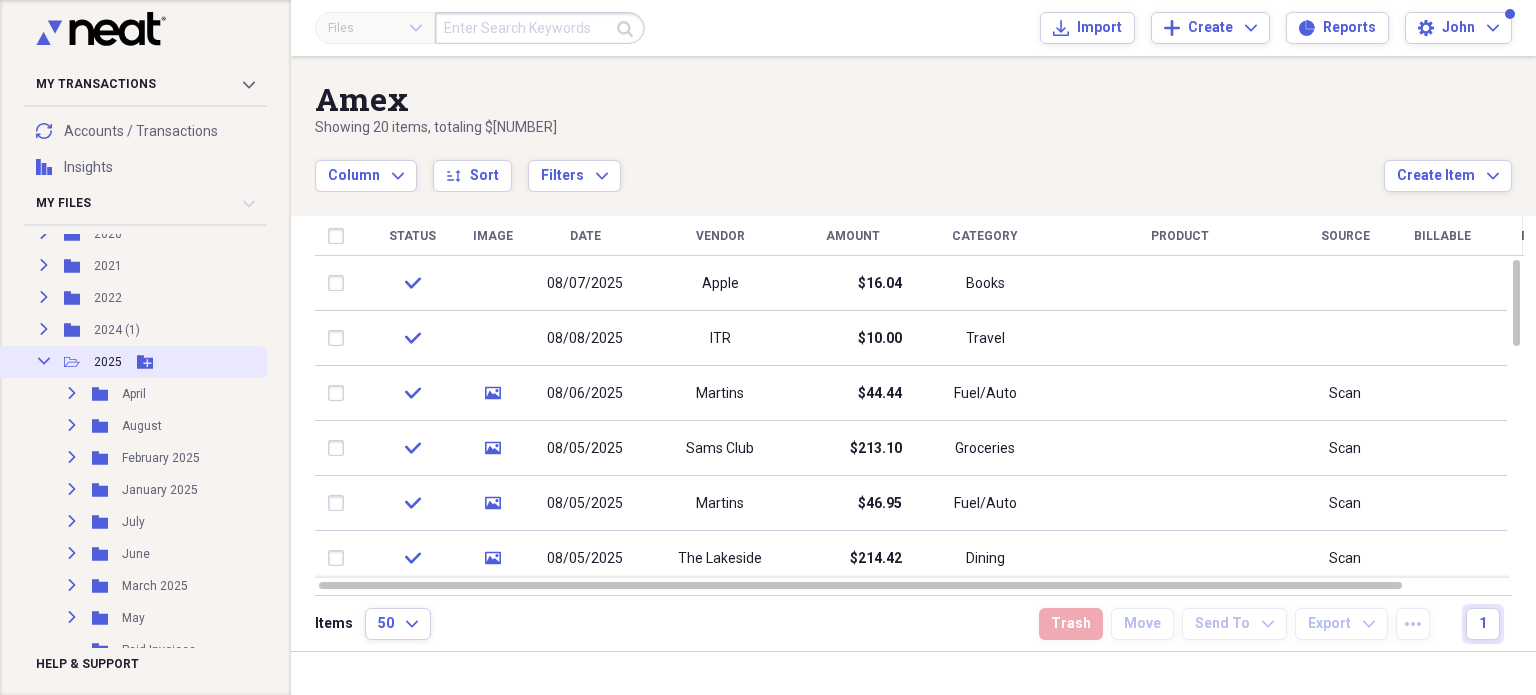 click on "Collapse" 